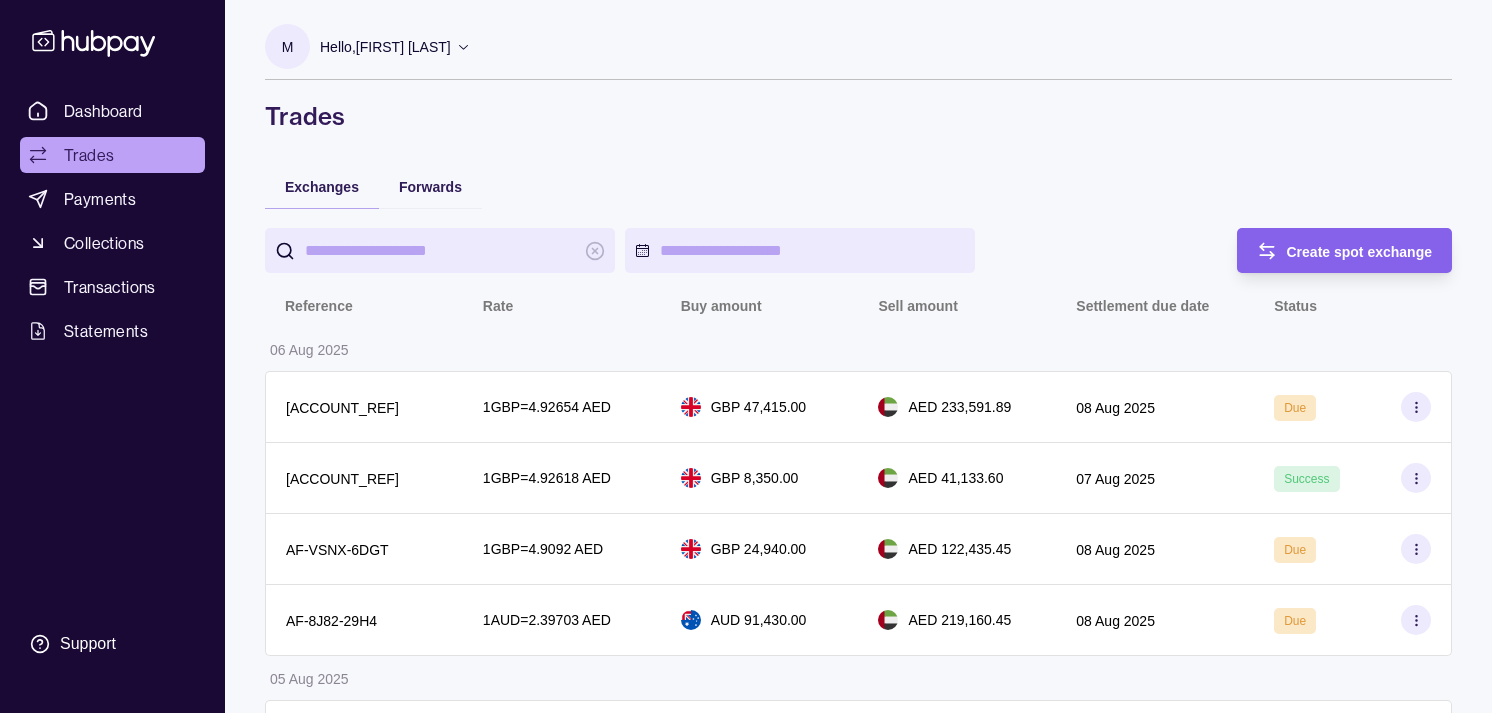scroll, scrollTop: 0, scrollLeft: 0, axis: both 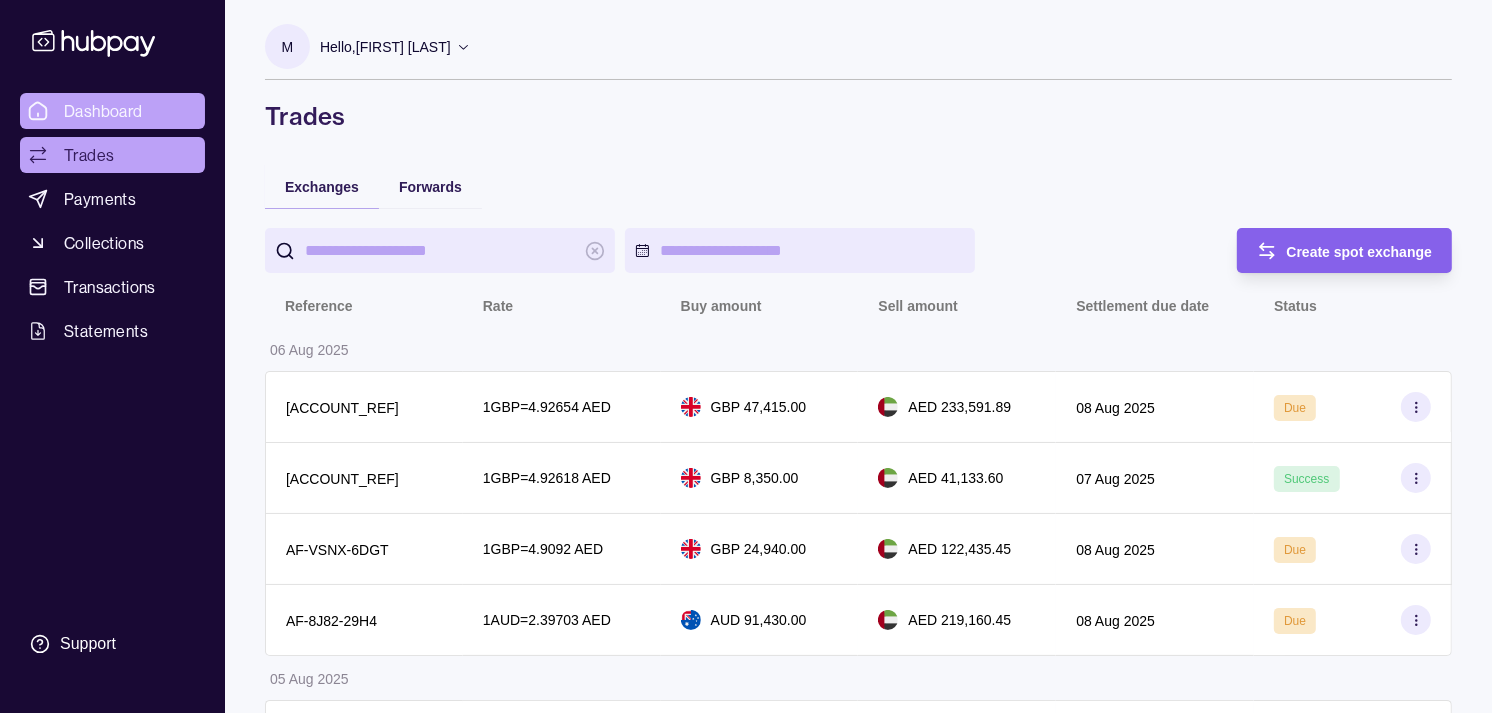 click on "Dashboard" at bounding box center [103, 111] 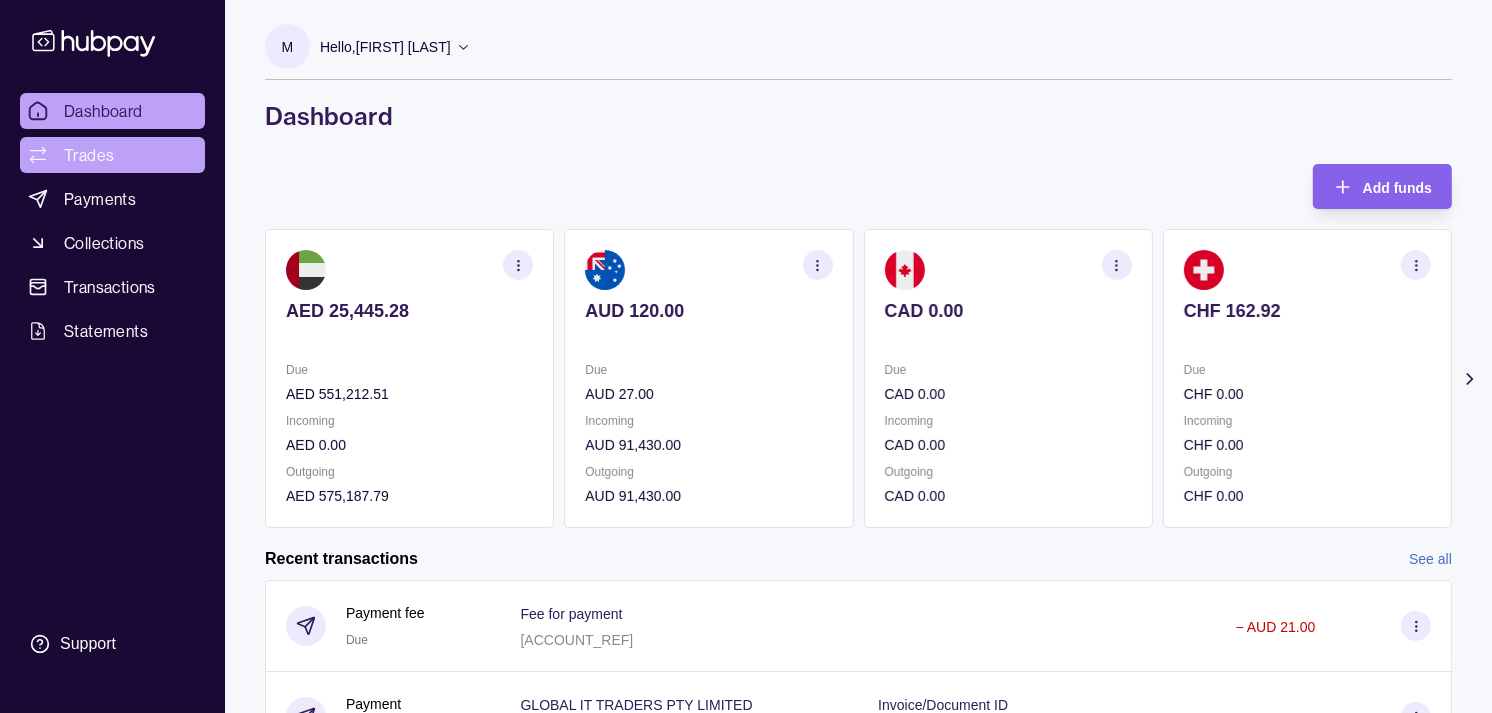 click on "Trades" at bounding box center (89, 155) 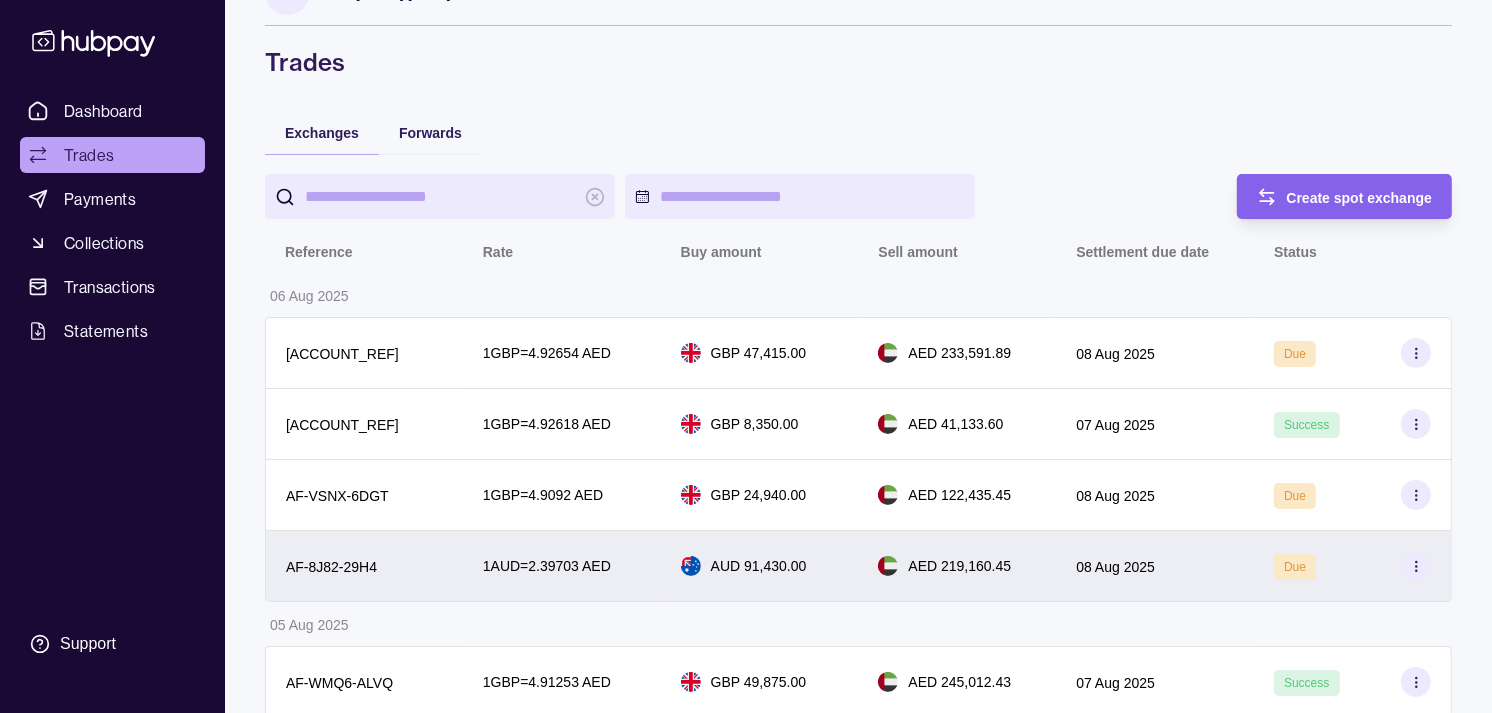 scroll, scrollTop: 0, scrollLeft: 0, axis: both 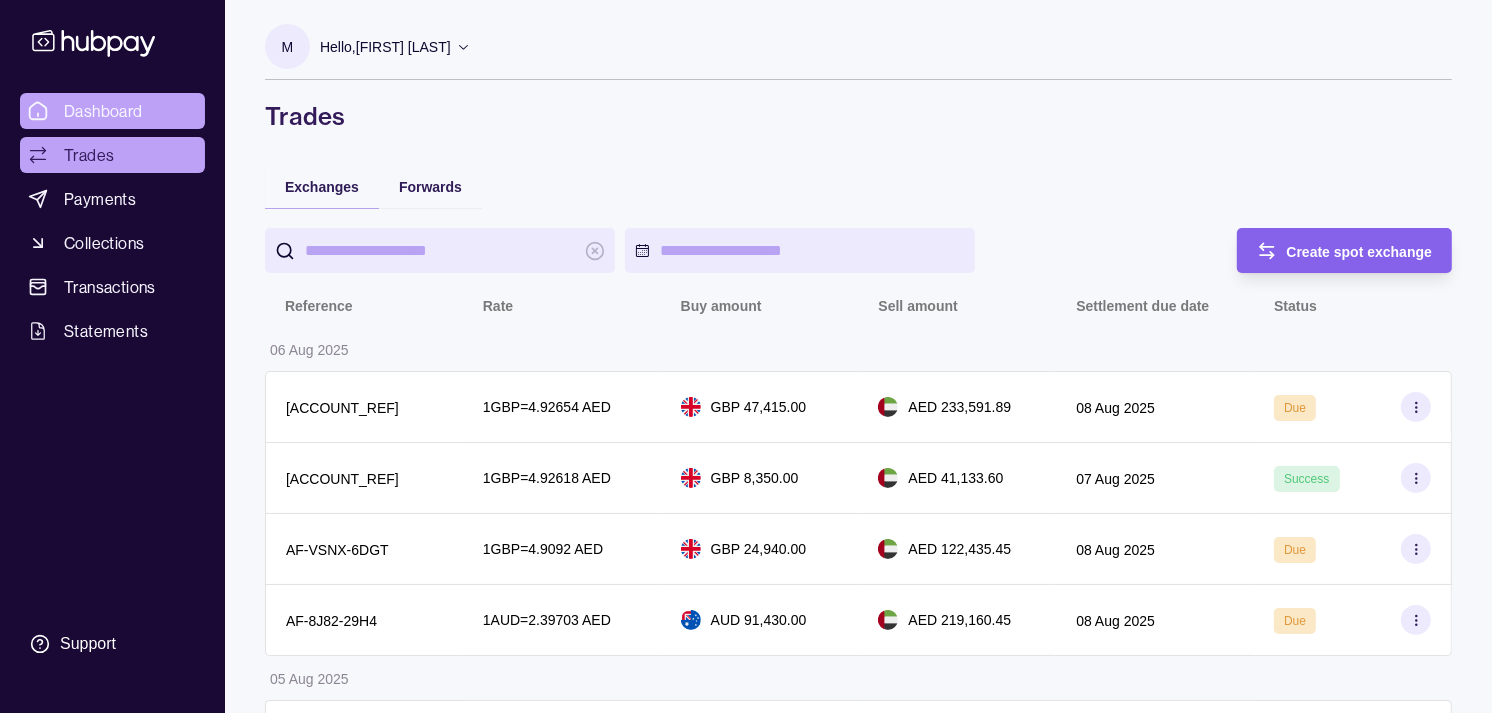 click on "Dashboard" at bounding box center [103, 111] 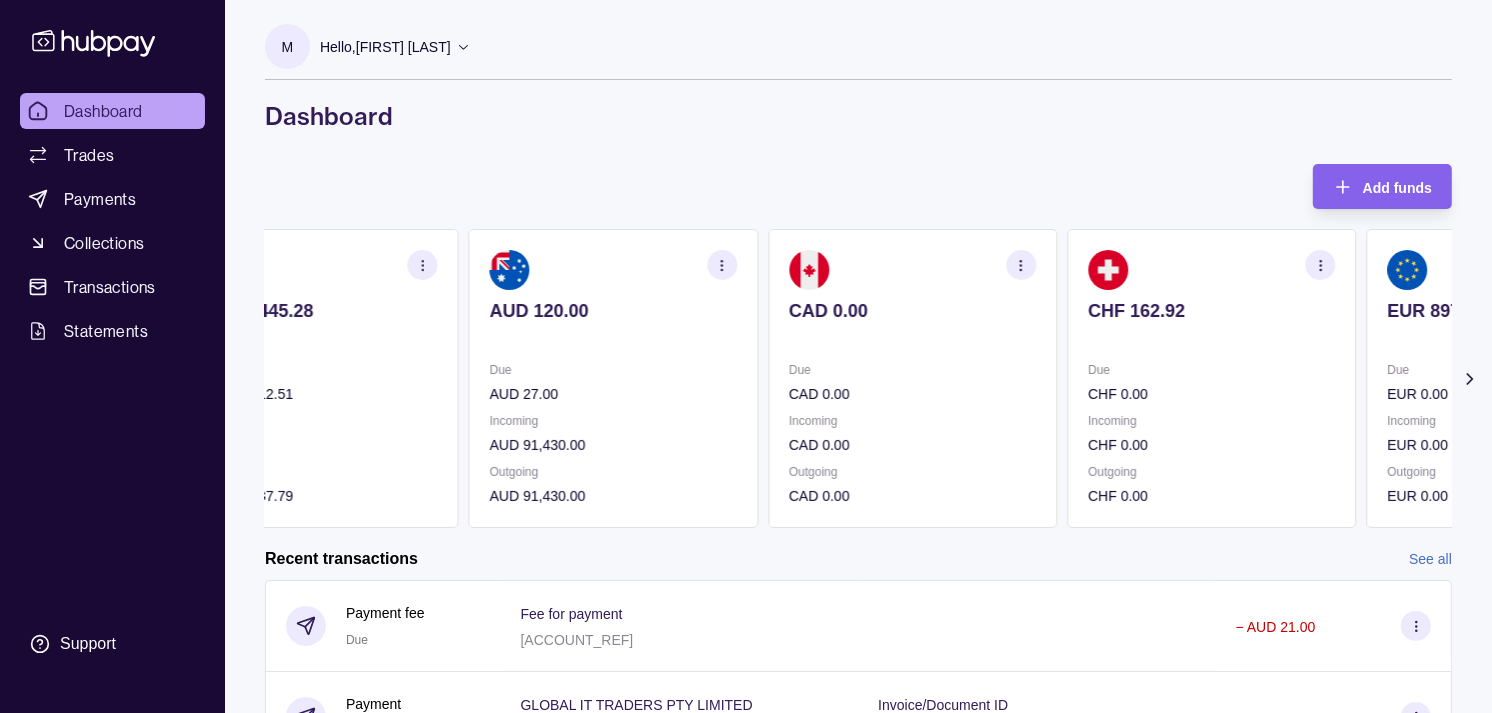 click on "CHF 162.92 Due CHF 0.00 Incoming CHF 0.00 Outgoing CHF 0.00" at bounding box center [1211, 378] 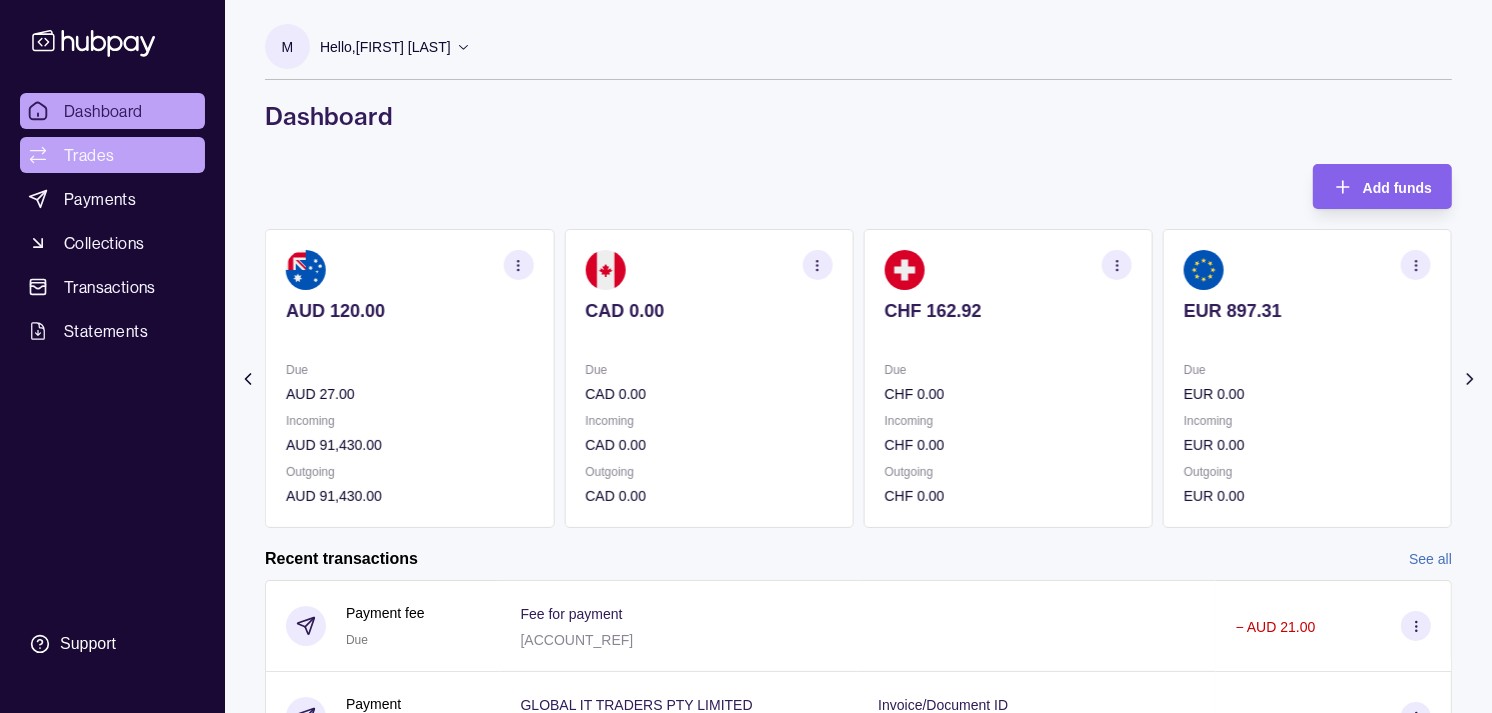 click on "Trades" at bounding box center (89, 155) 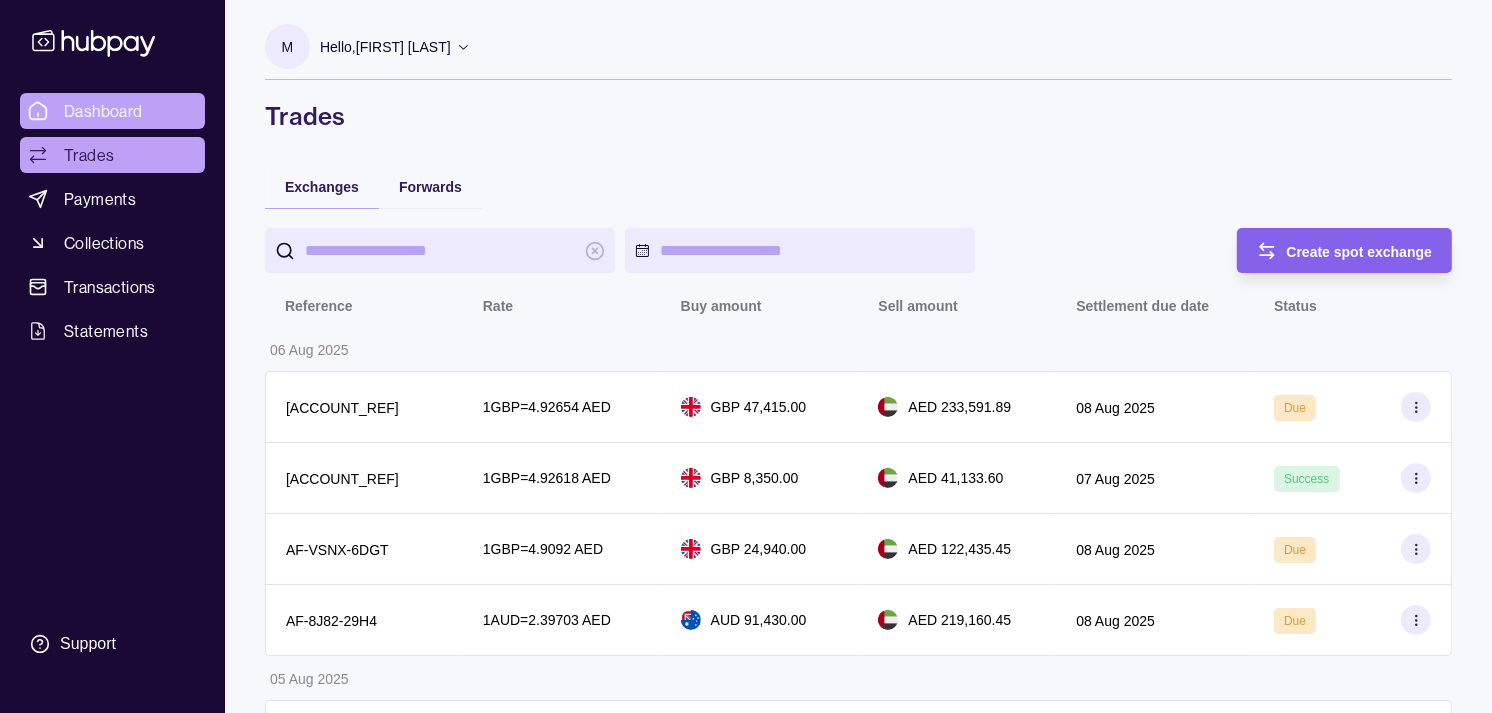 click on "Dashboard" at bounding box center (103, 111) 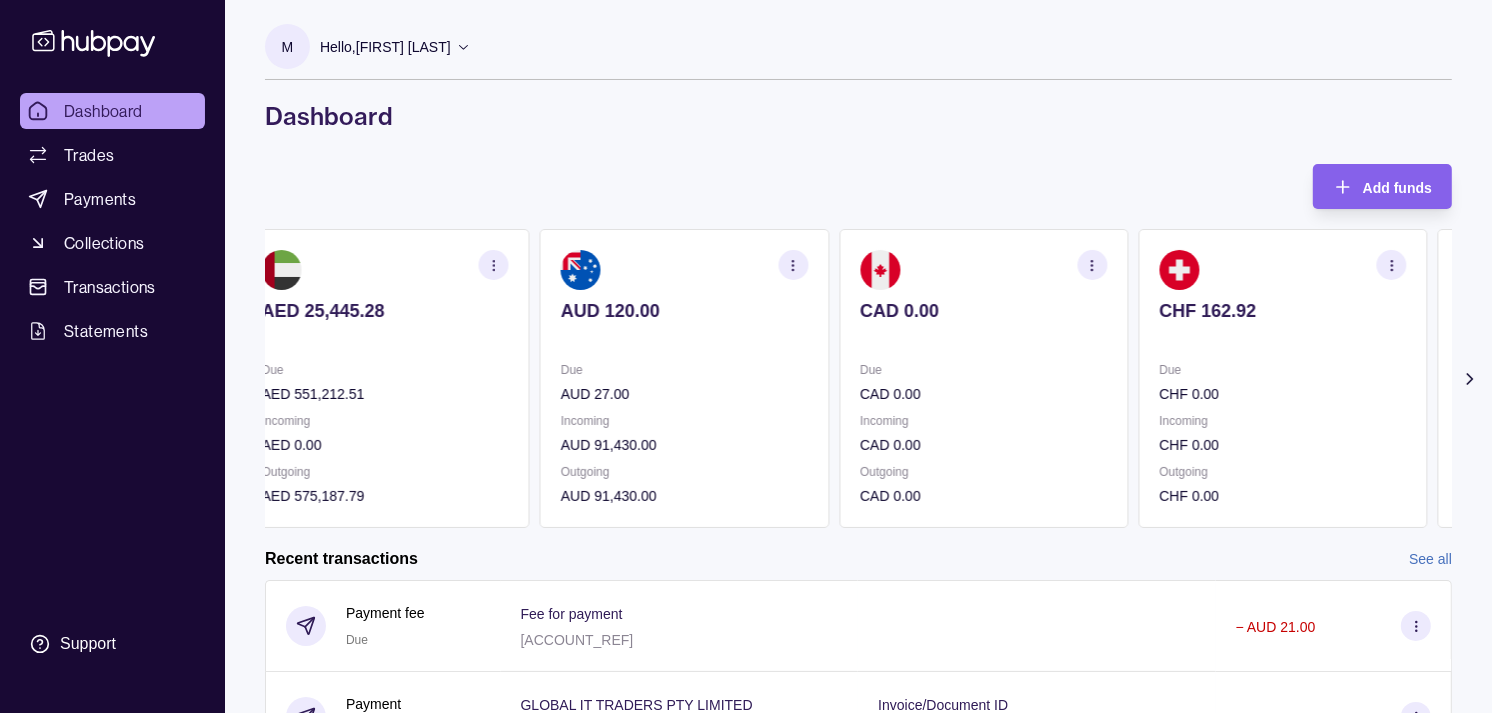 click on "CHF 162.92 Due CHF 0.00 Incoming CHF 0.00 Outgoing CHF 0.00" at bounding box center (1282, 378) 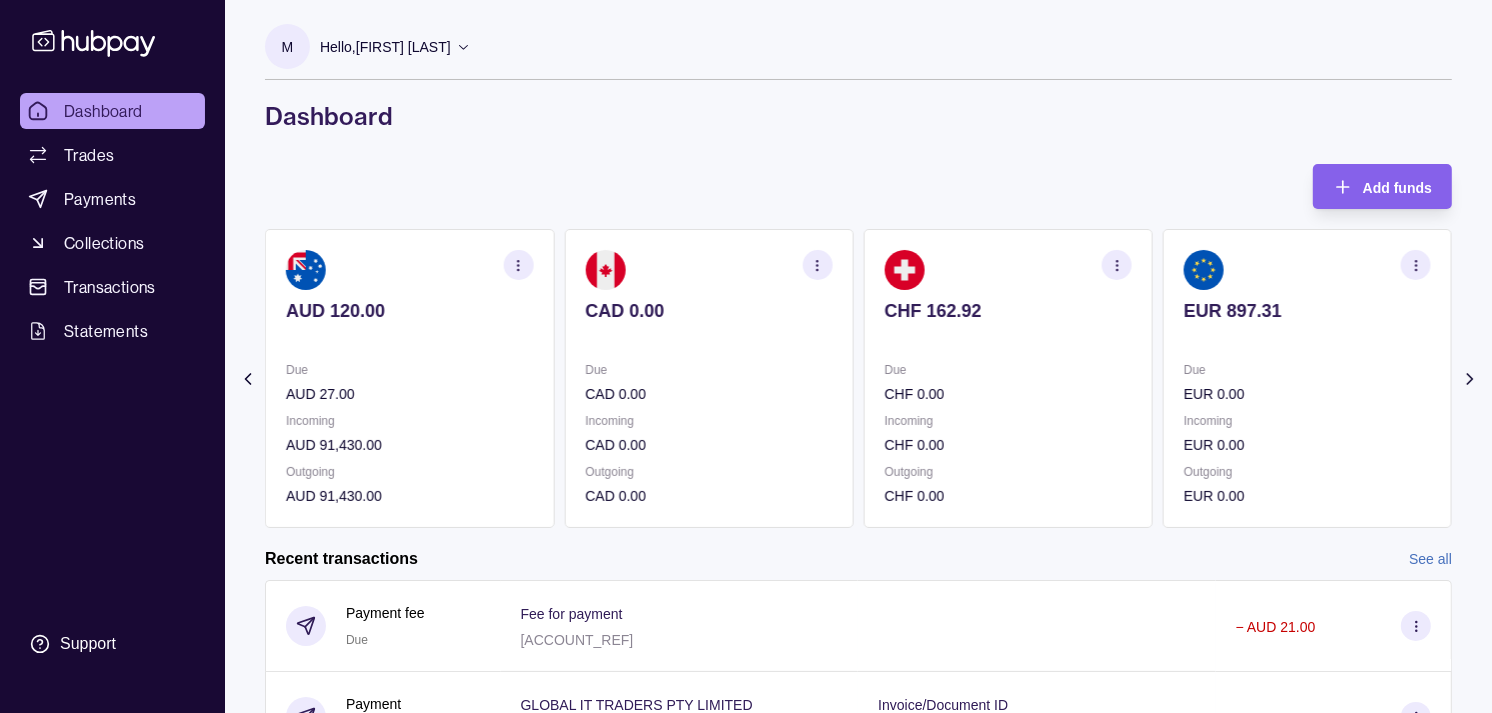 click on "Due" at bounding box center (1307, 370) 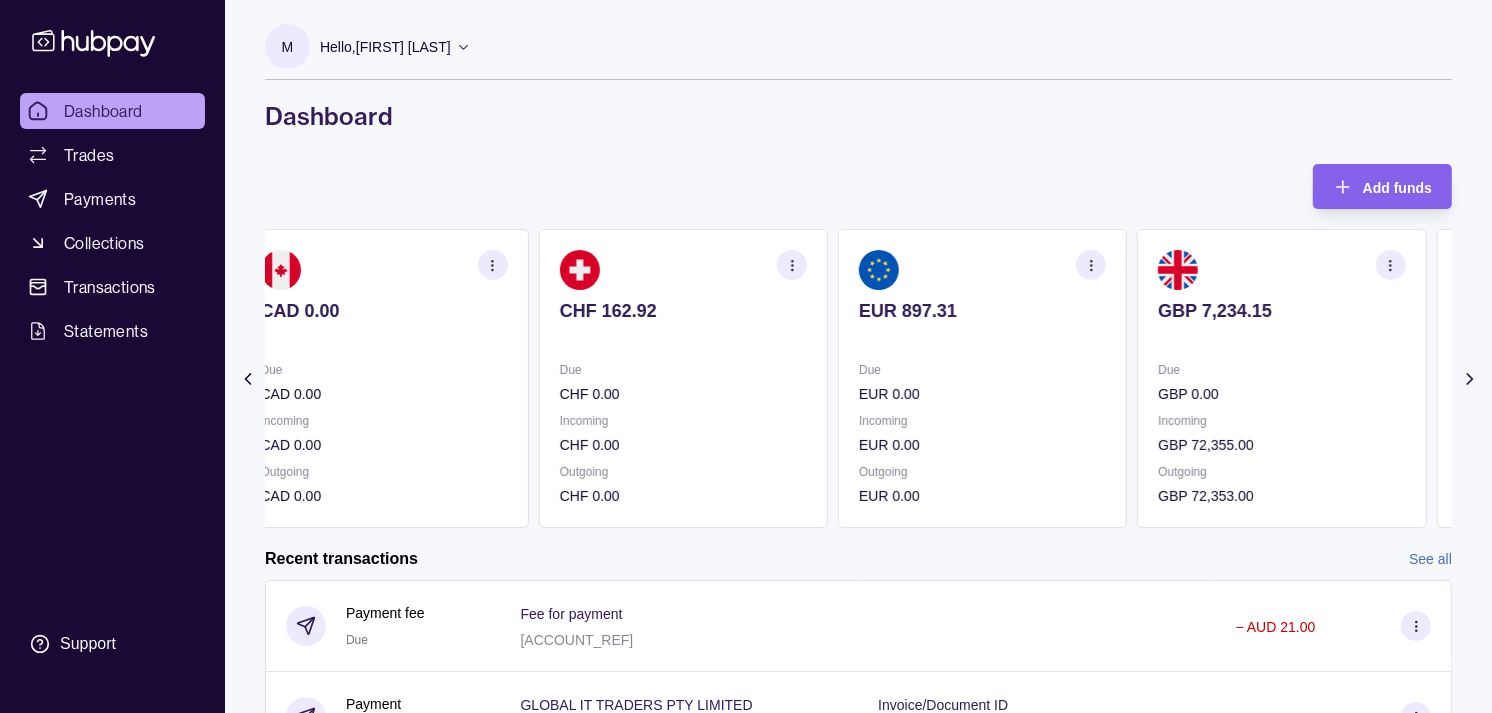 click on "Due" at bounding box center (1281, 370) 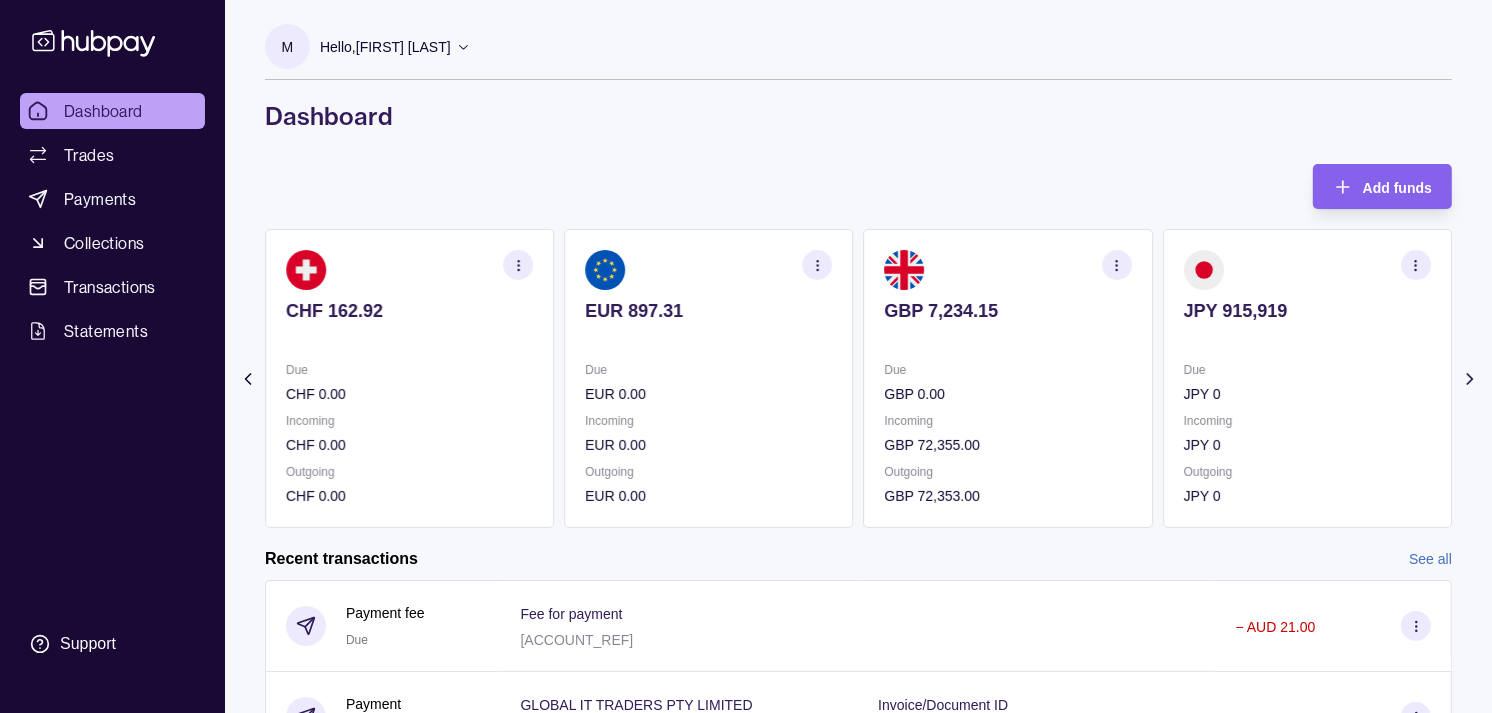 click on "Due GBP 0.00" at bounding box center [1008, 382] 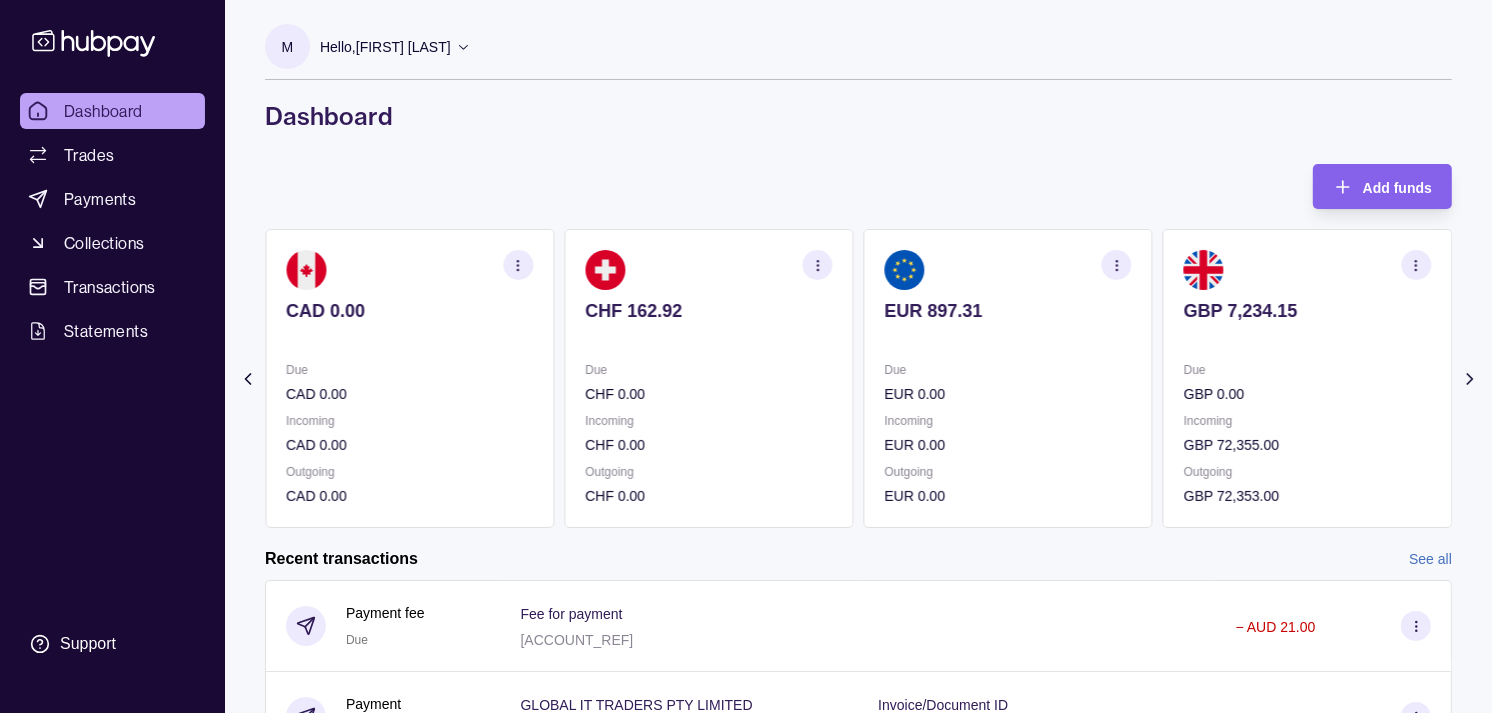 click on "Due EUR 0.00" at bounding box center (1008, 382) 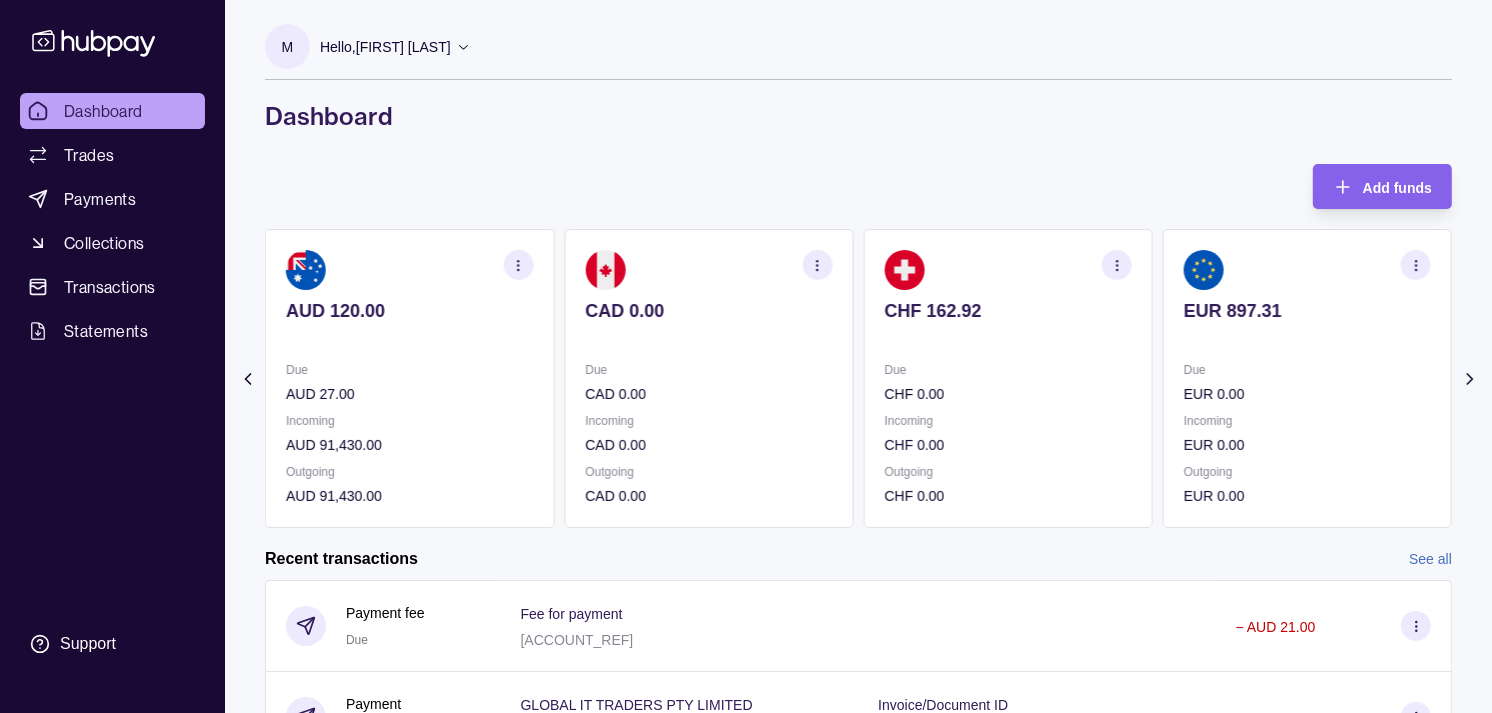 click on "CHF 0.00" at bounding box center (1008, 394) 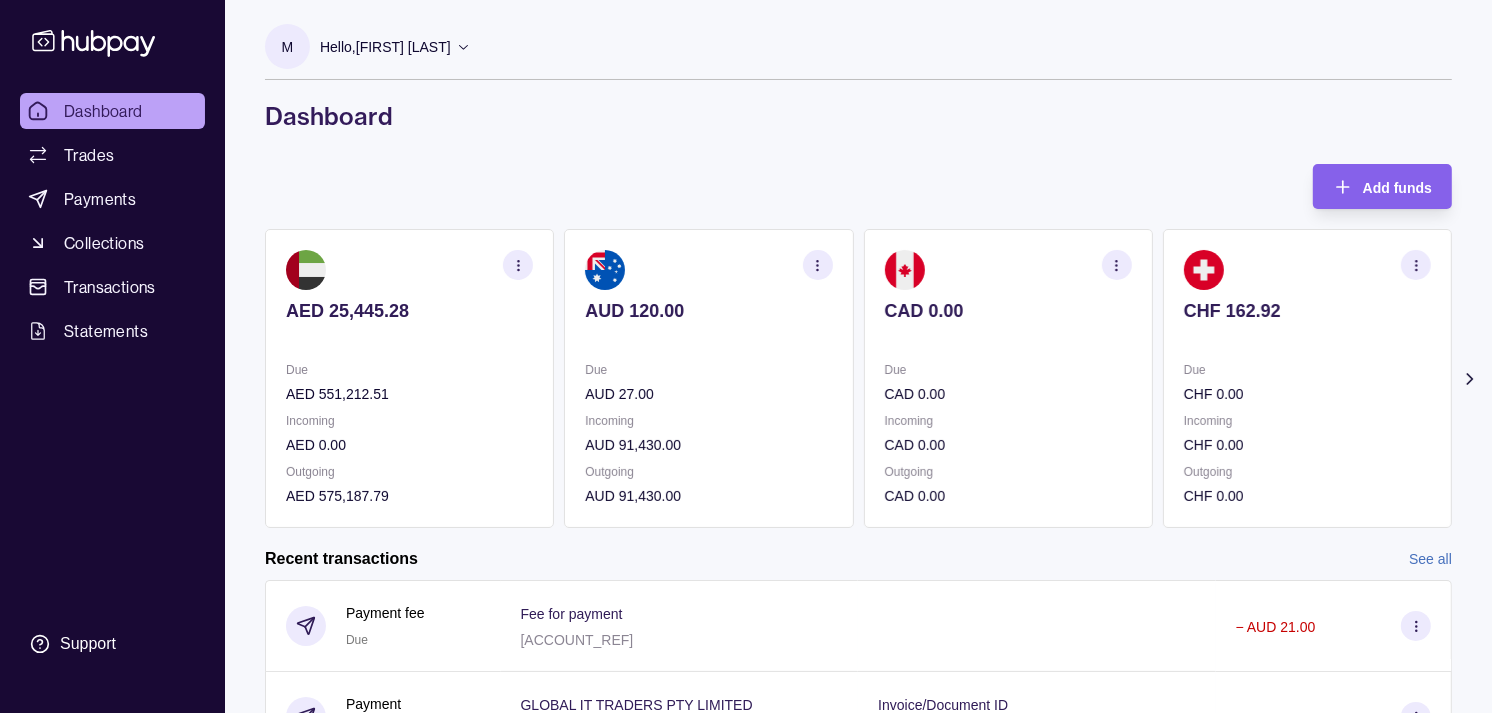 click on "Due" at bounding box center [1008, 370] 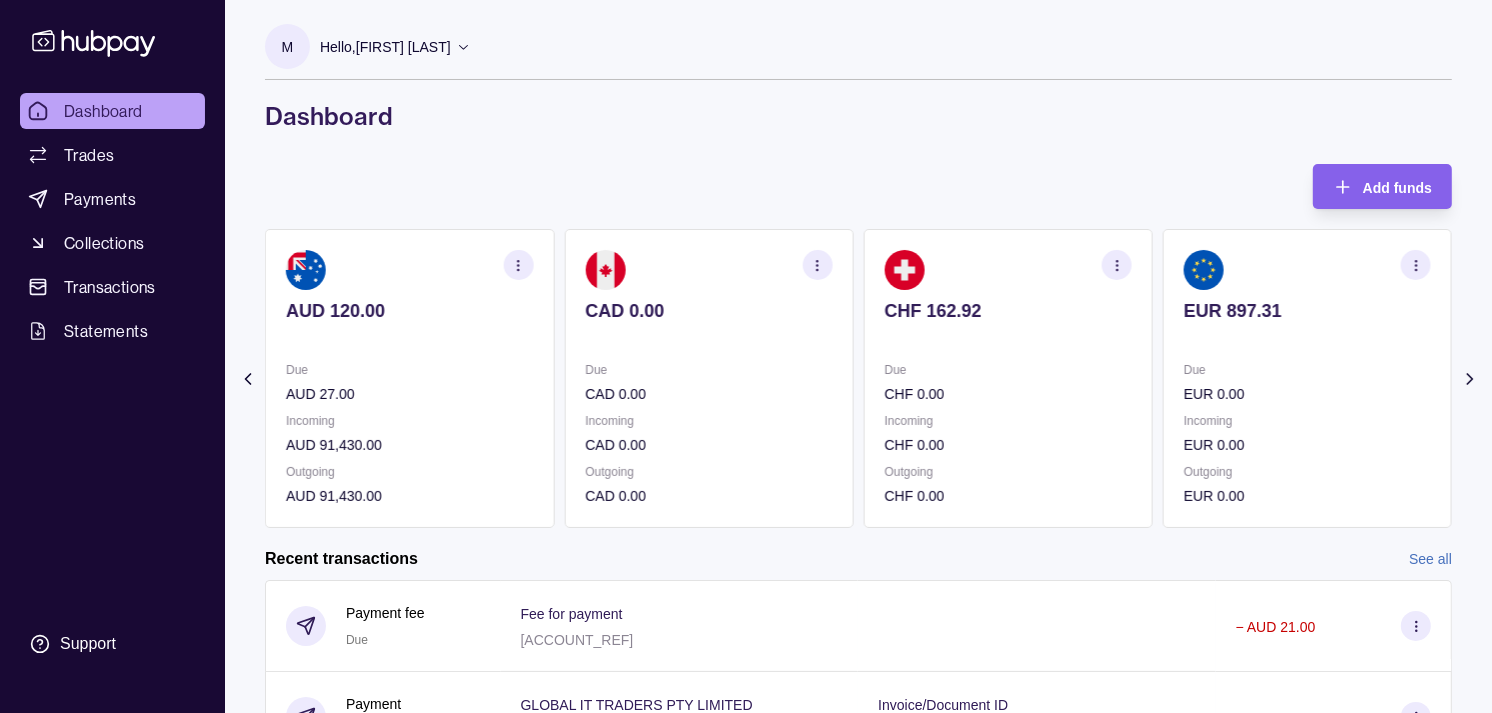 click on "Due" at bounding box center [1008, 370] 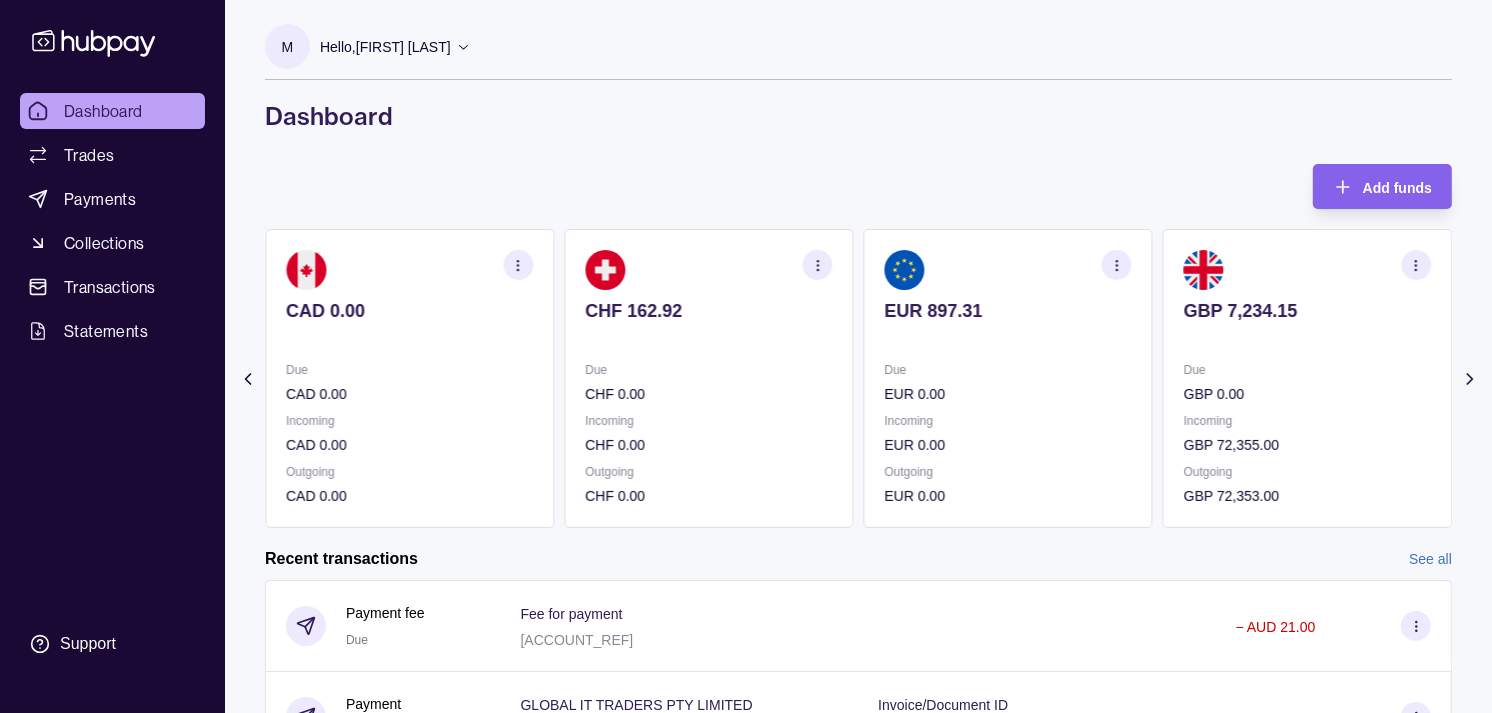 click on "Due" at bounding box center (1008, 370) 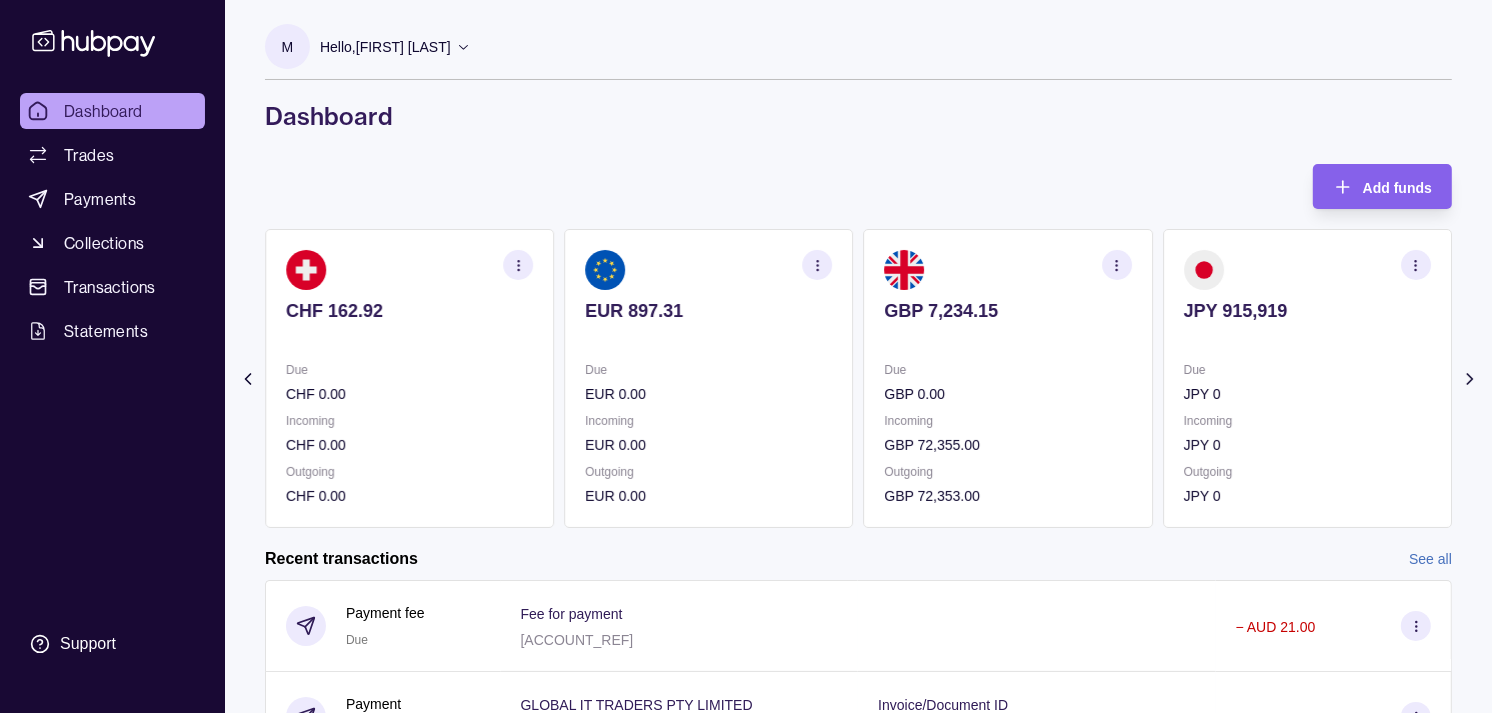 click on "Due" at bounding box center [1307, 370] 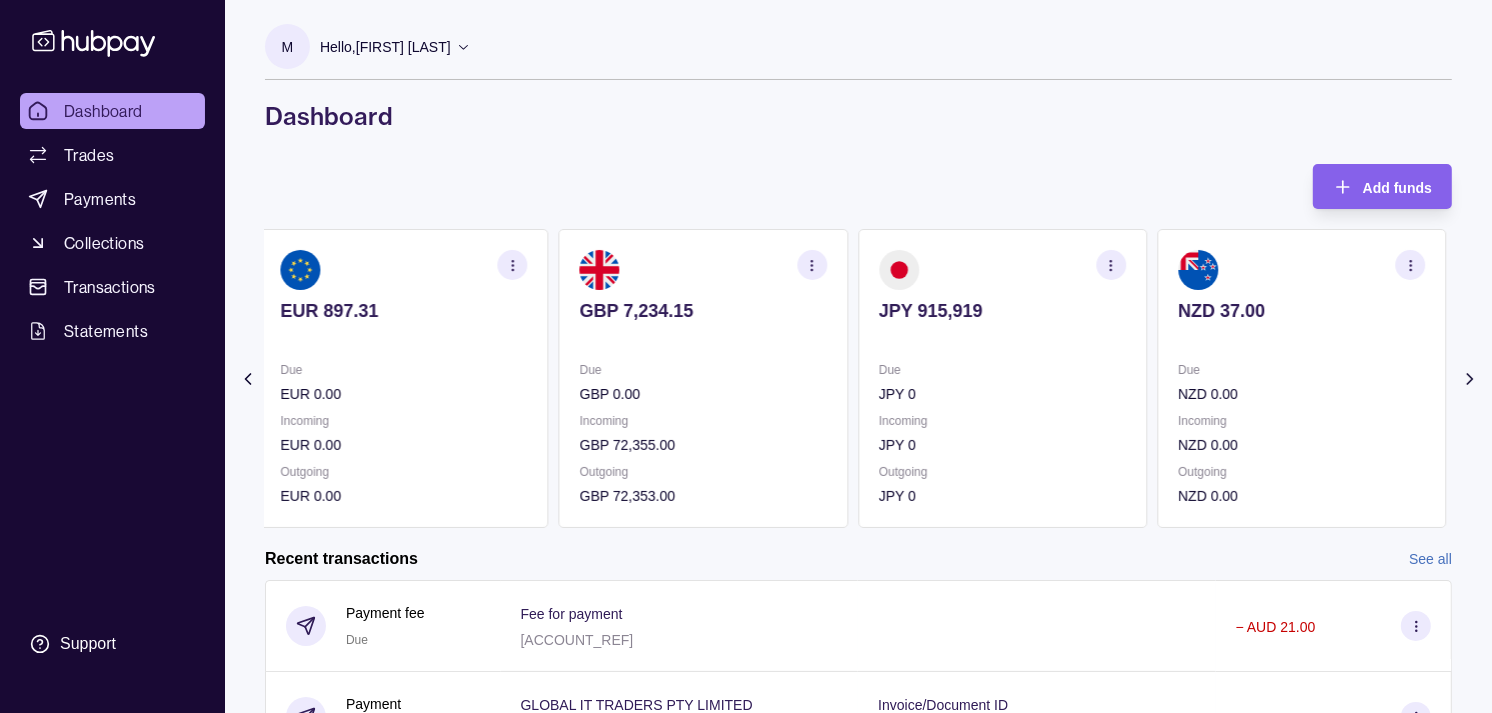 click on "Due" at bounding box center (1301, 370) 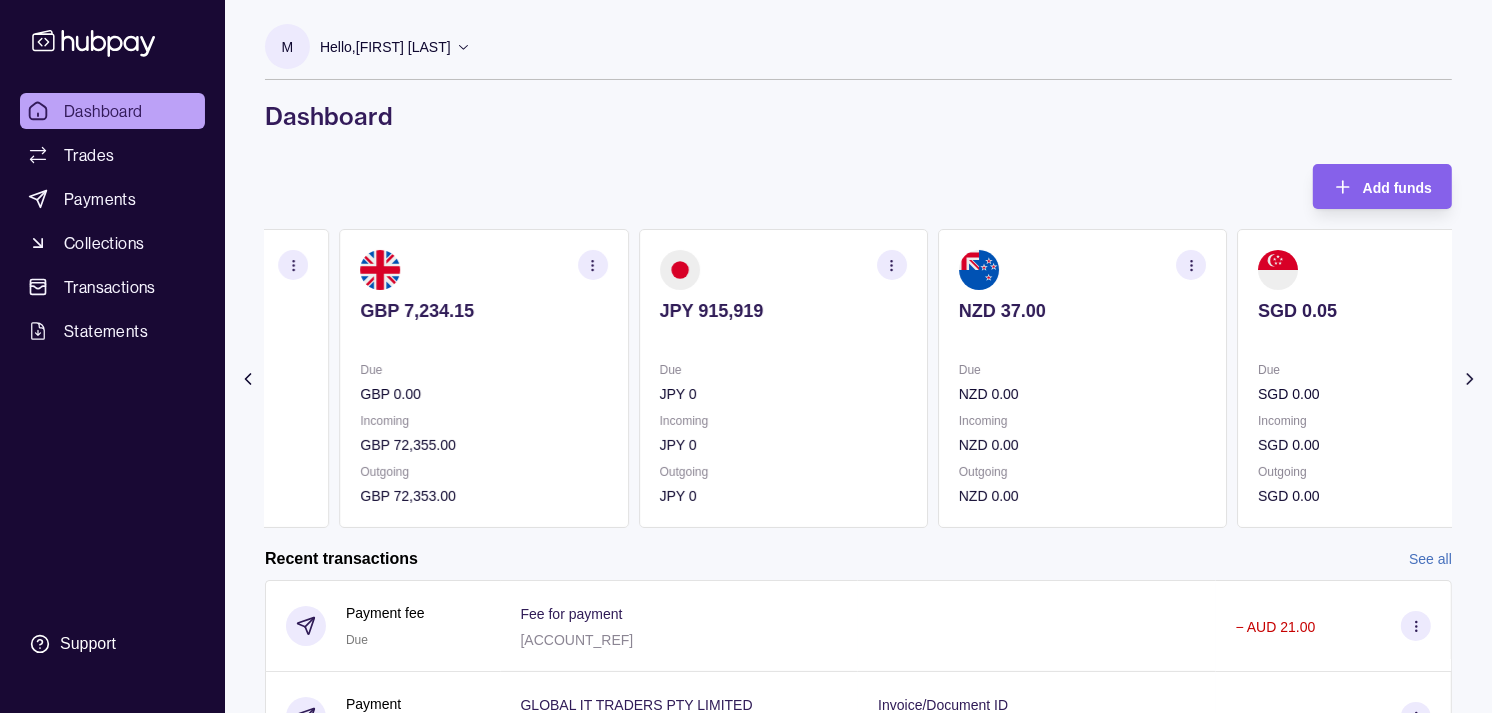 click on "Due NZD 0.00 Incoming NZD 0.00 Outgoing NZD 0.00" at bounding box center [1082, 433] 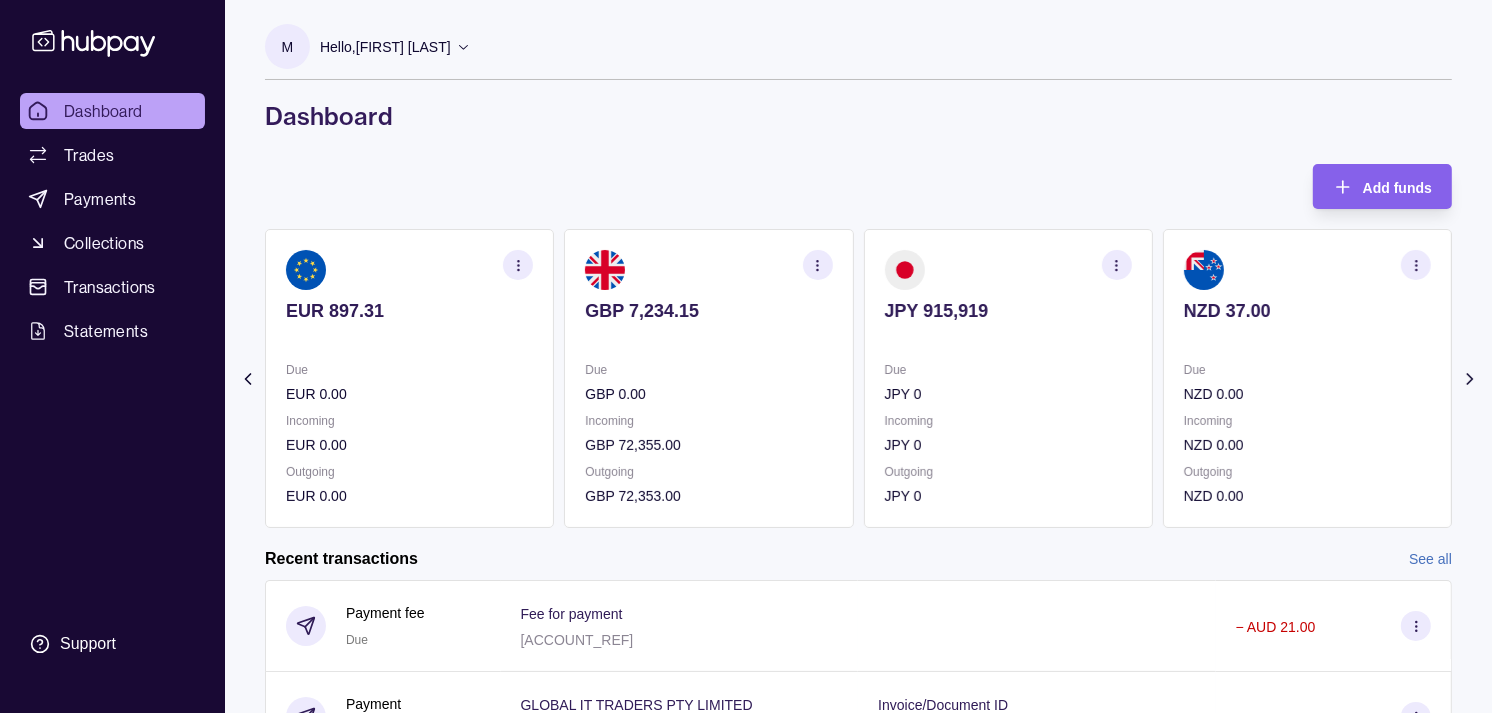 click on "Due JPY 0 Incoming JPY 0 Outgoing JPY 0" at bounding box center (1008, 433) 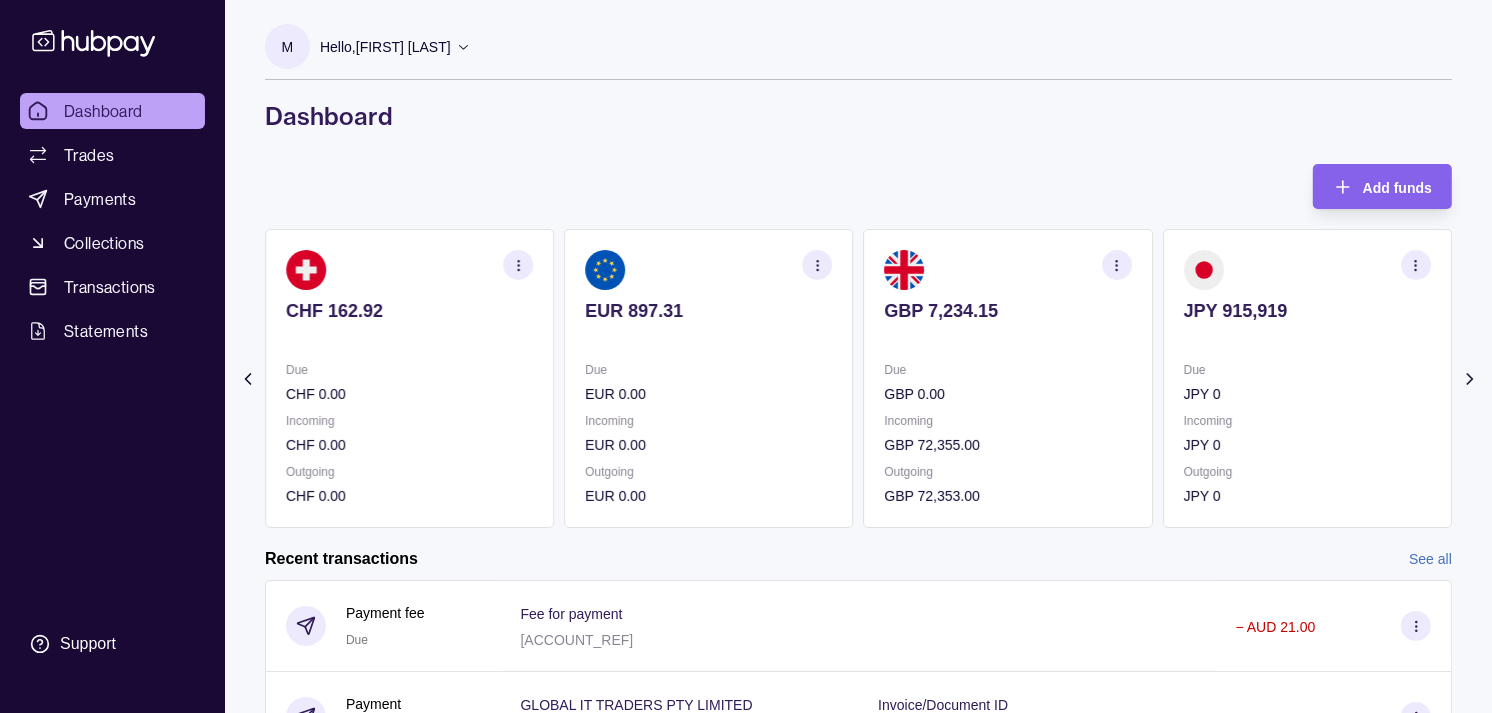 click on "Due GBP 0.00 Incoming GBP 72,355.00 Outgoing GBP 72,353.00" at bounding box center [1008, 433] 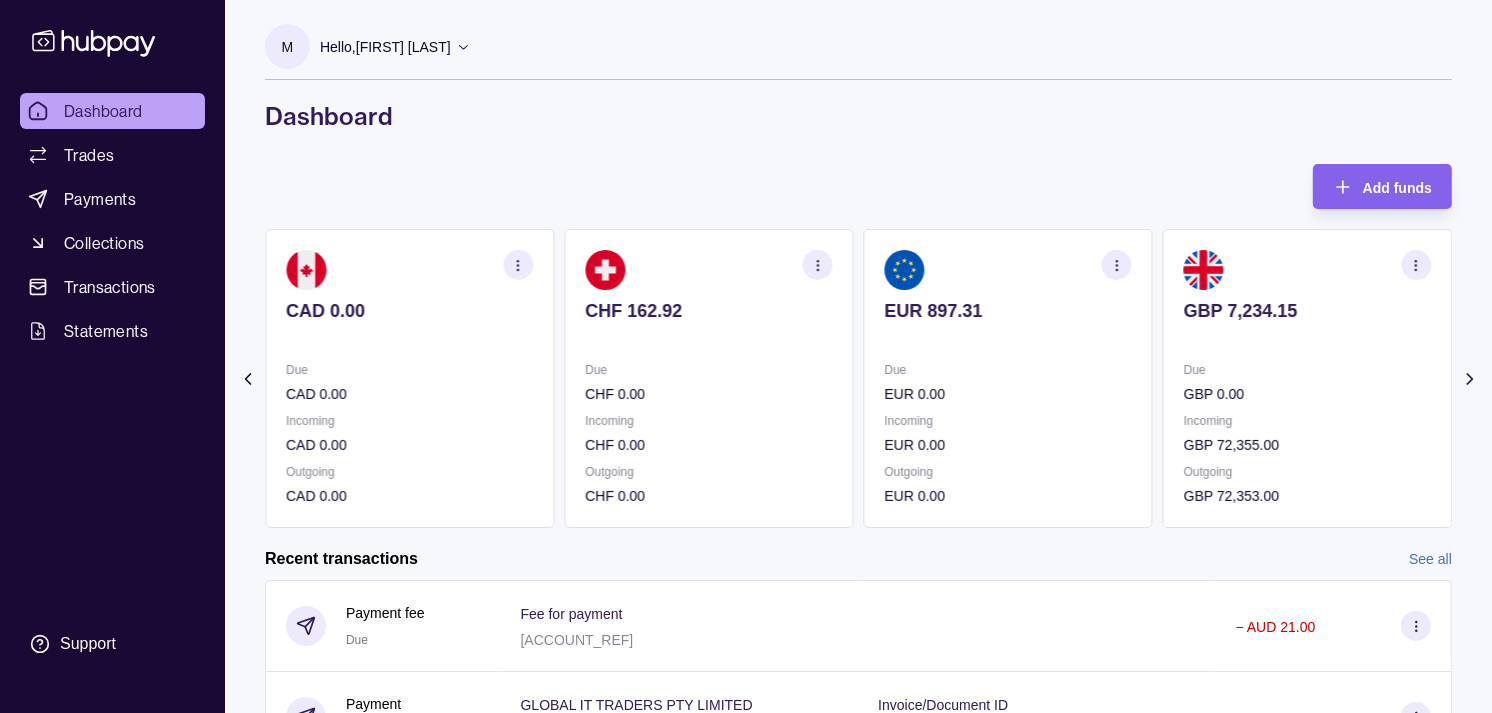 click on "EUR 0.00" at bounding box center (1008, 394) 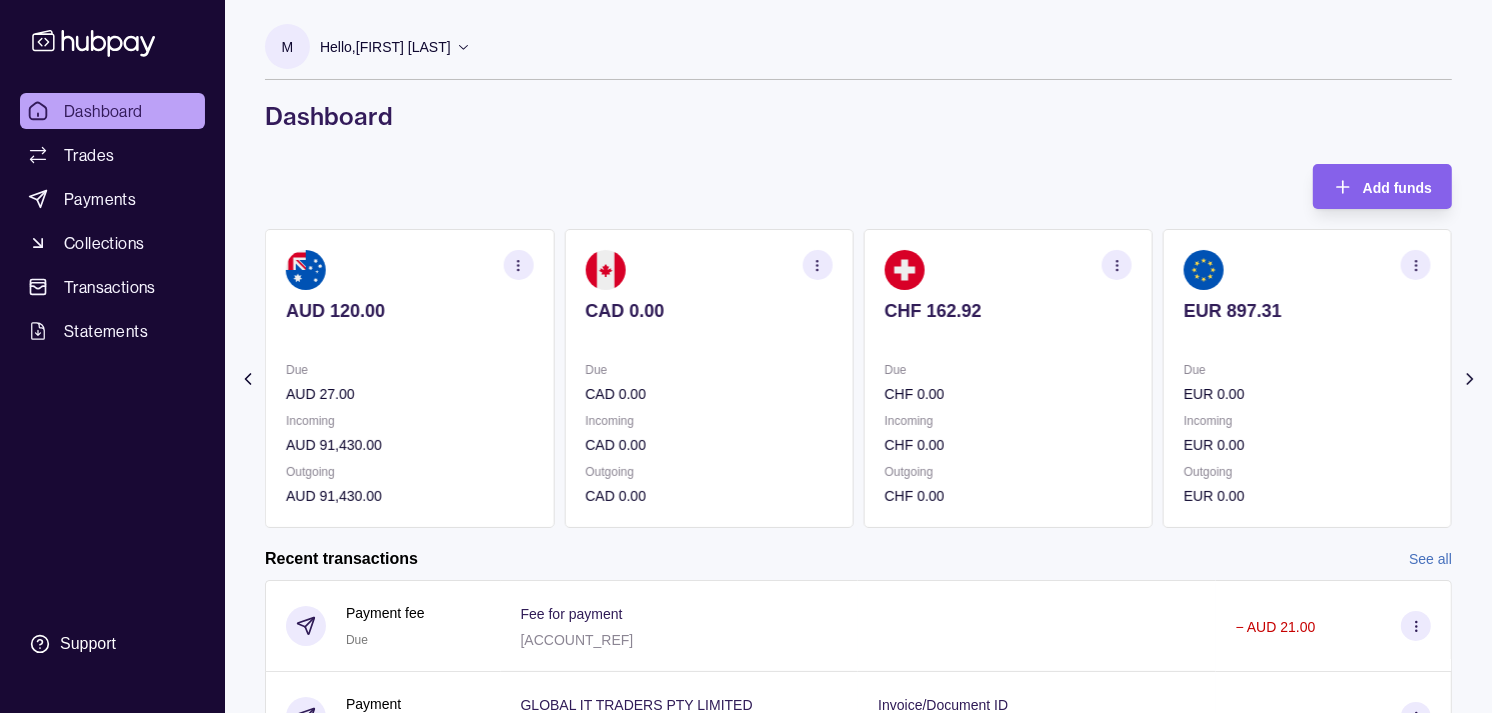 click on "CHF 162.92 Due CHF 0.00 Incoming CHF 0.00 Outgoing CHF 0.00" at bounding box center [1008, 378] 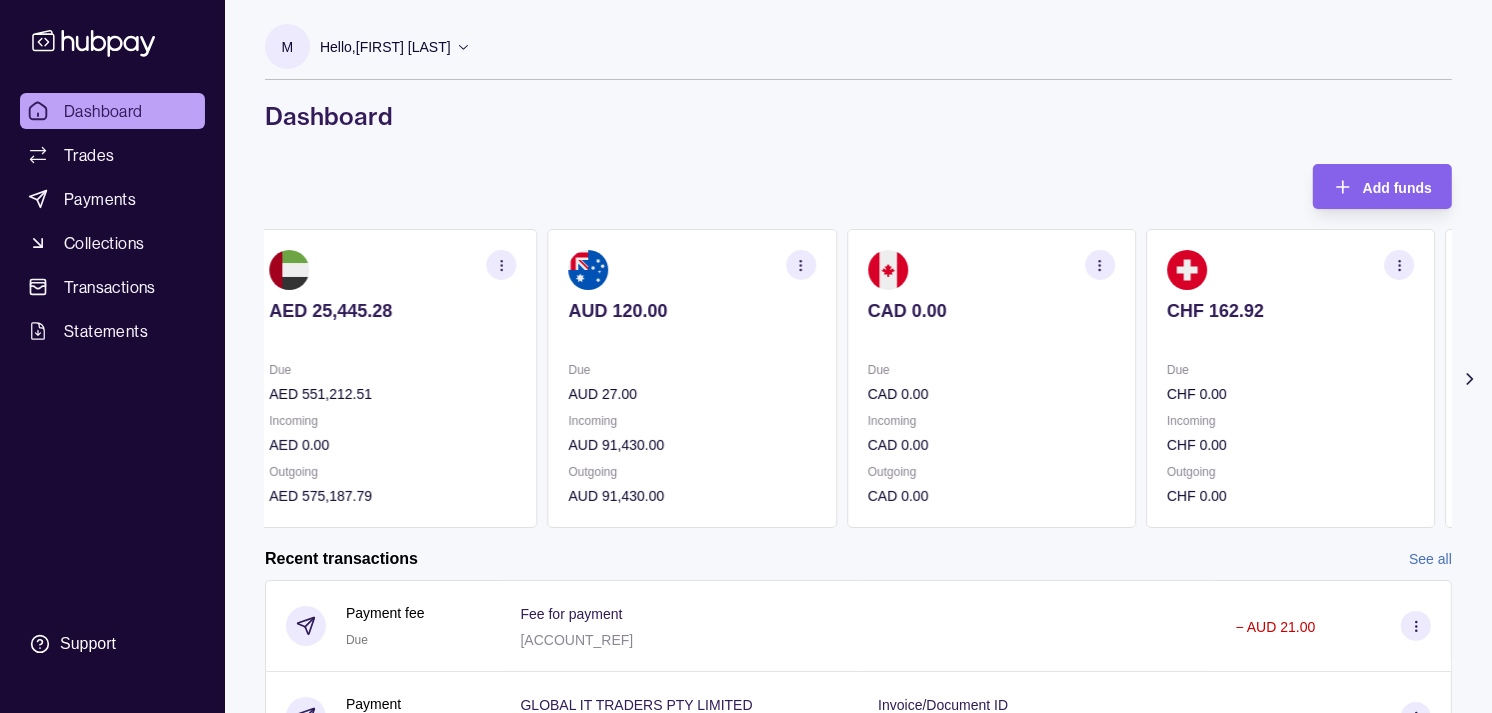 click on "CHF 162.92" at bounding box center [1290, 311] 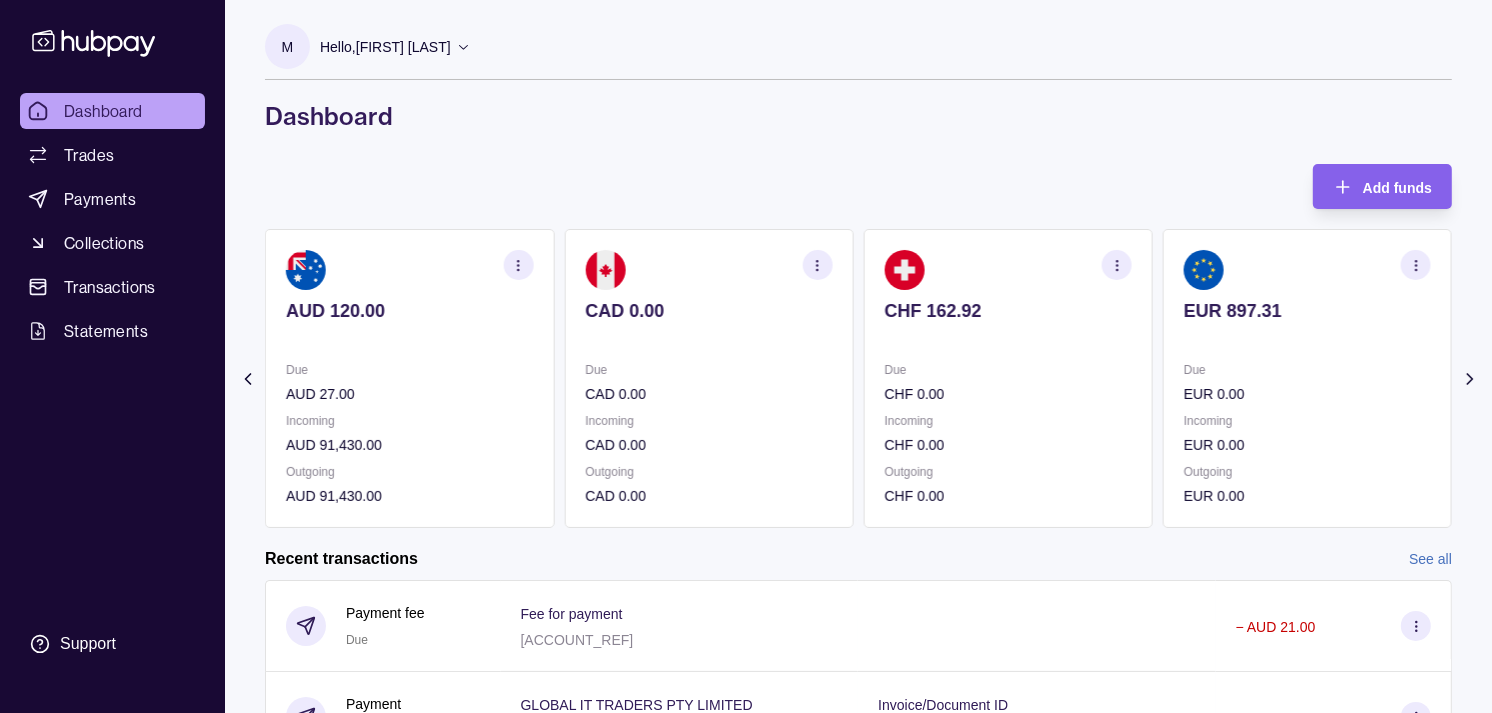 click on "EUR 897.31                                                                                                               Due EUR 0.00 Incoming EUR 0.00 Outgoing EUR 0.00" at bounding box center (1307, 378) 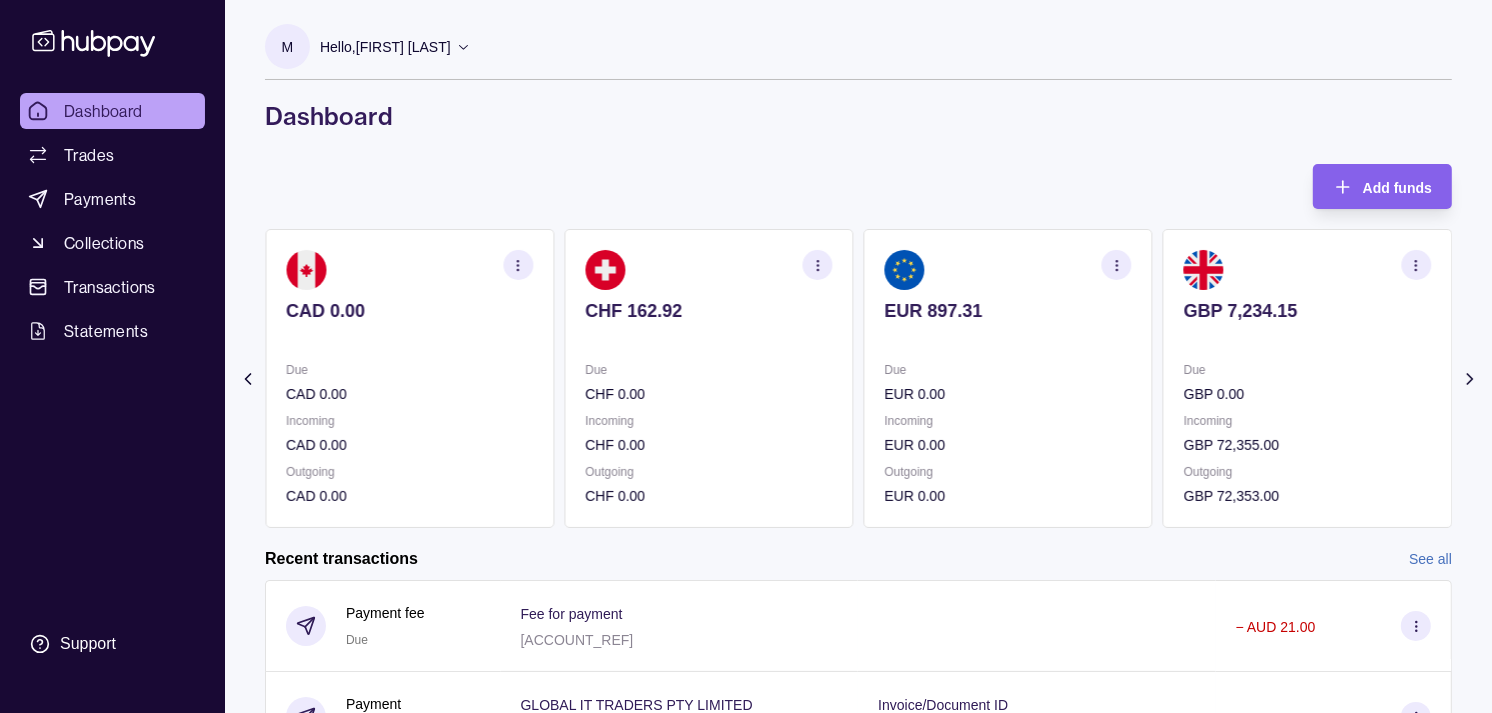 click on "GBP 7,234.15" at bounding box center [1307, 311] 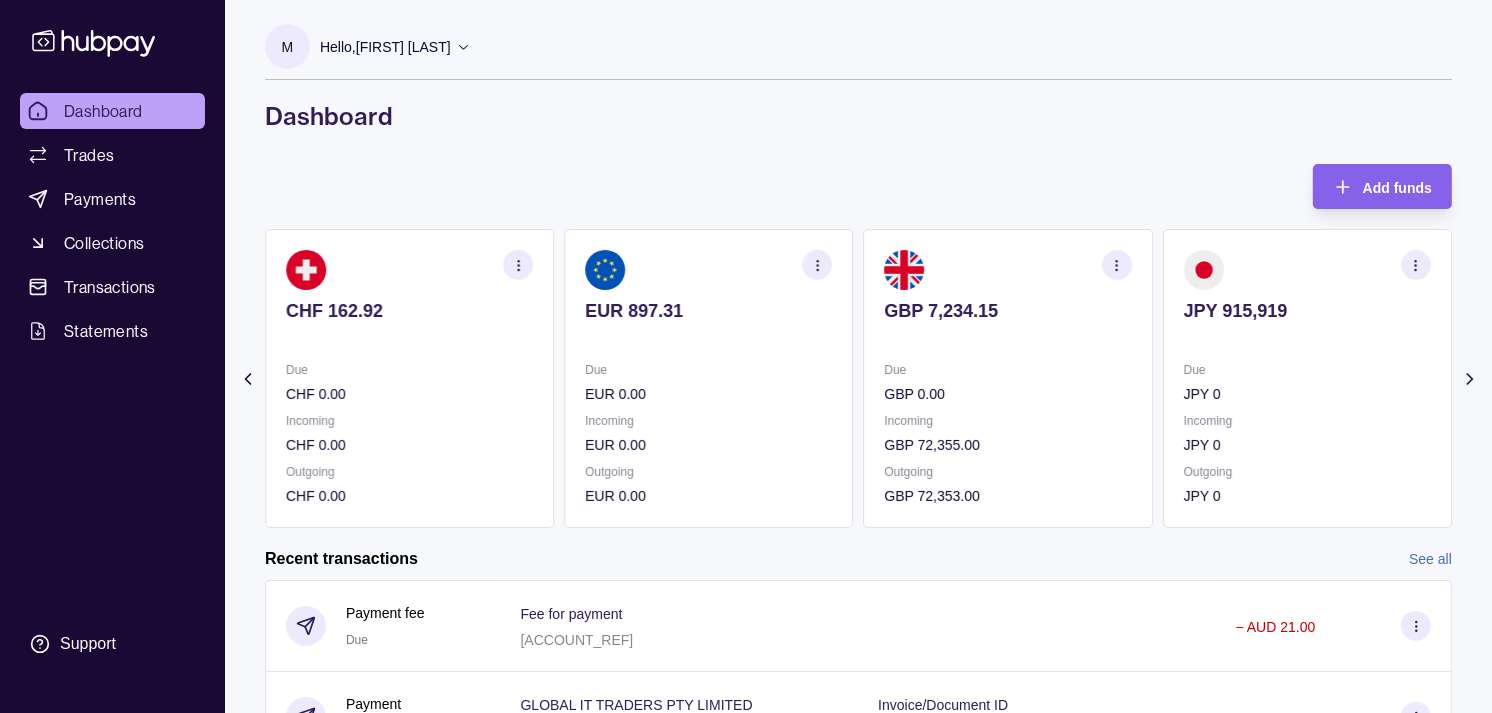 click 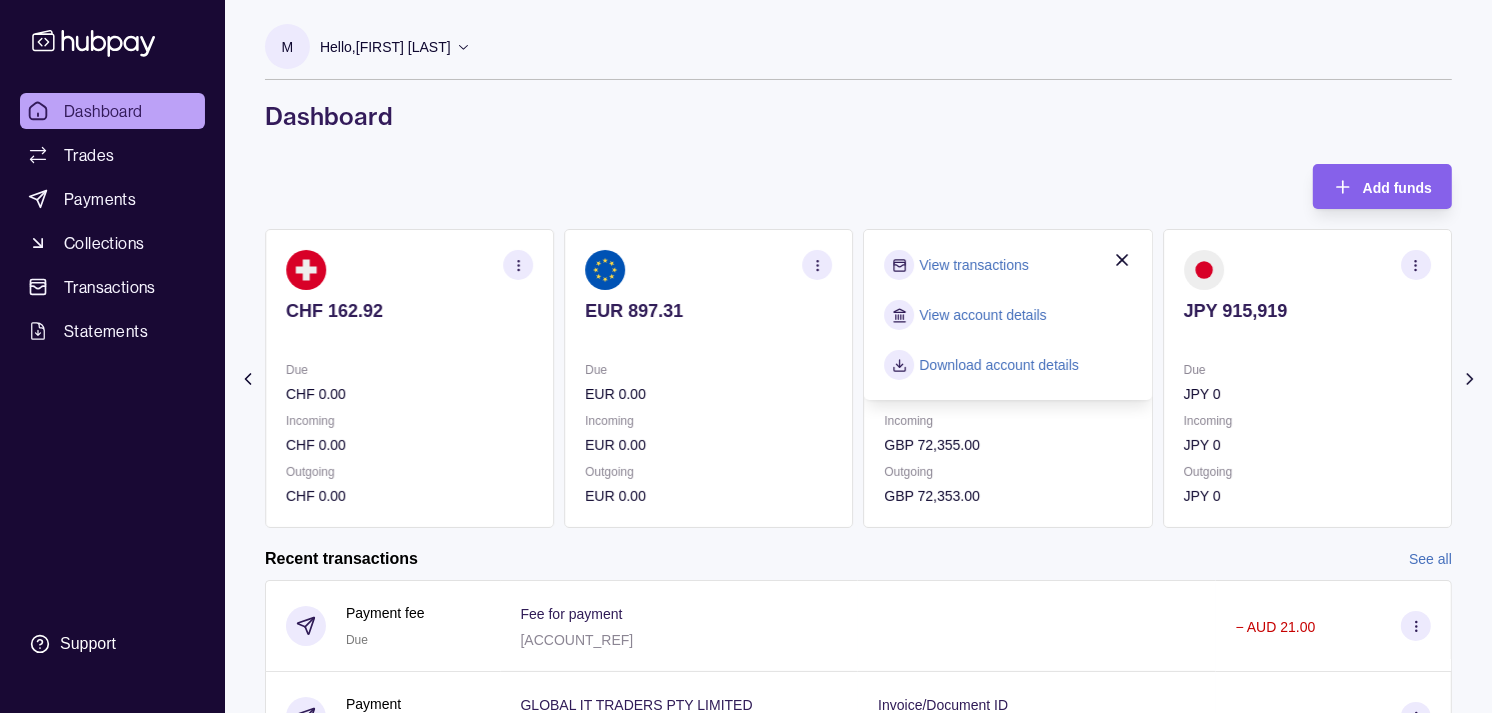 click on "View transactions" at bounding box center (974, 265) 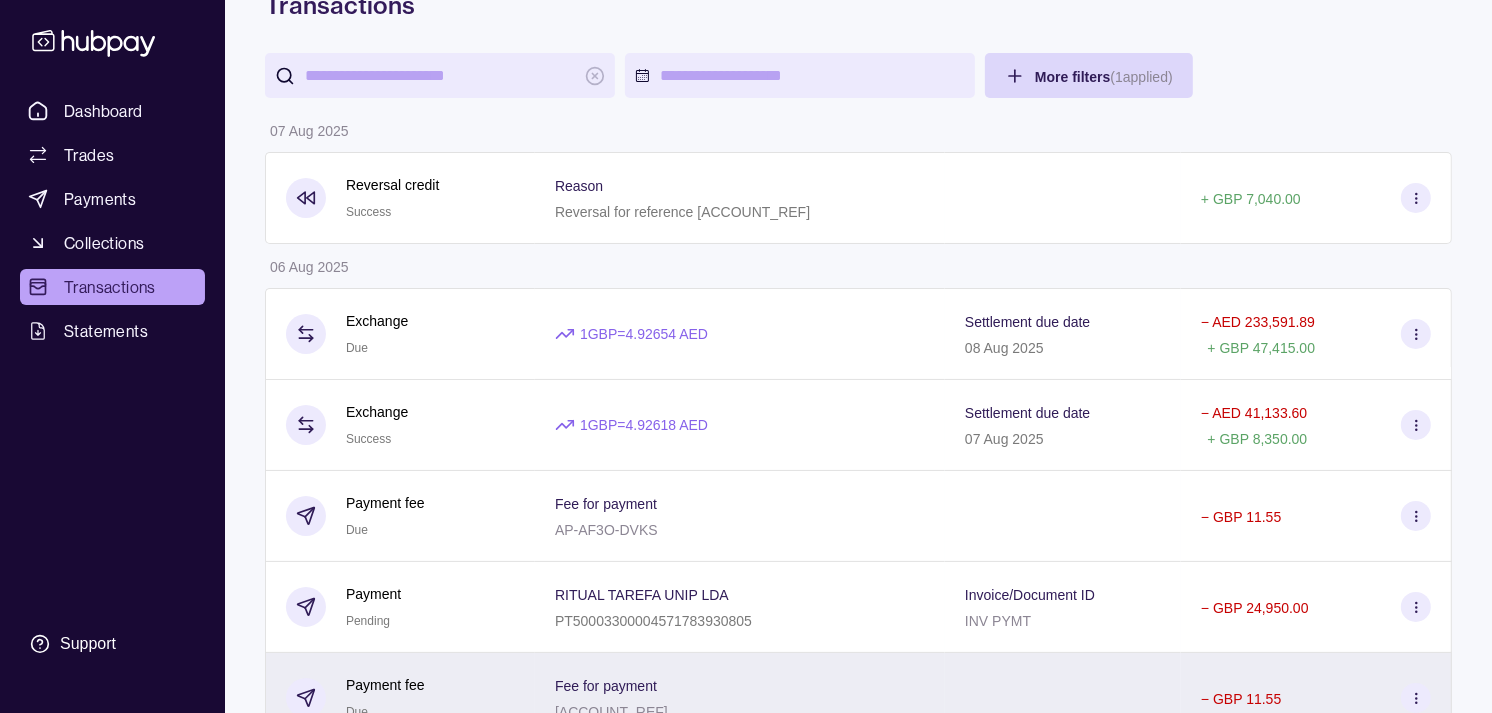 scroll, scrollTop: 0, scrollLeft: 0, axis: both 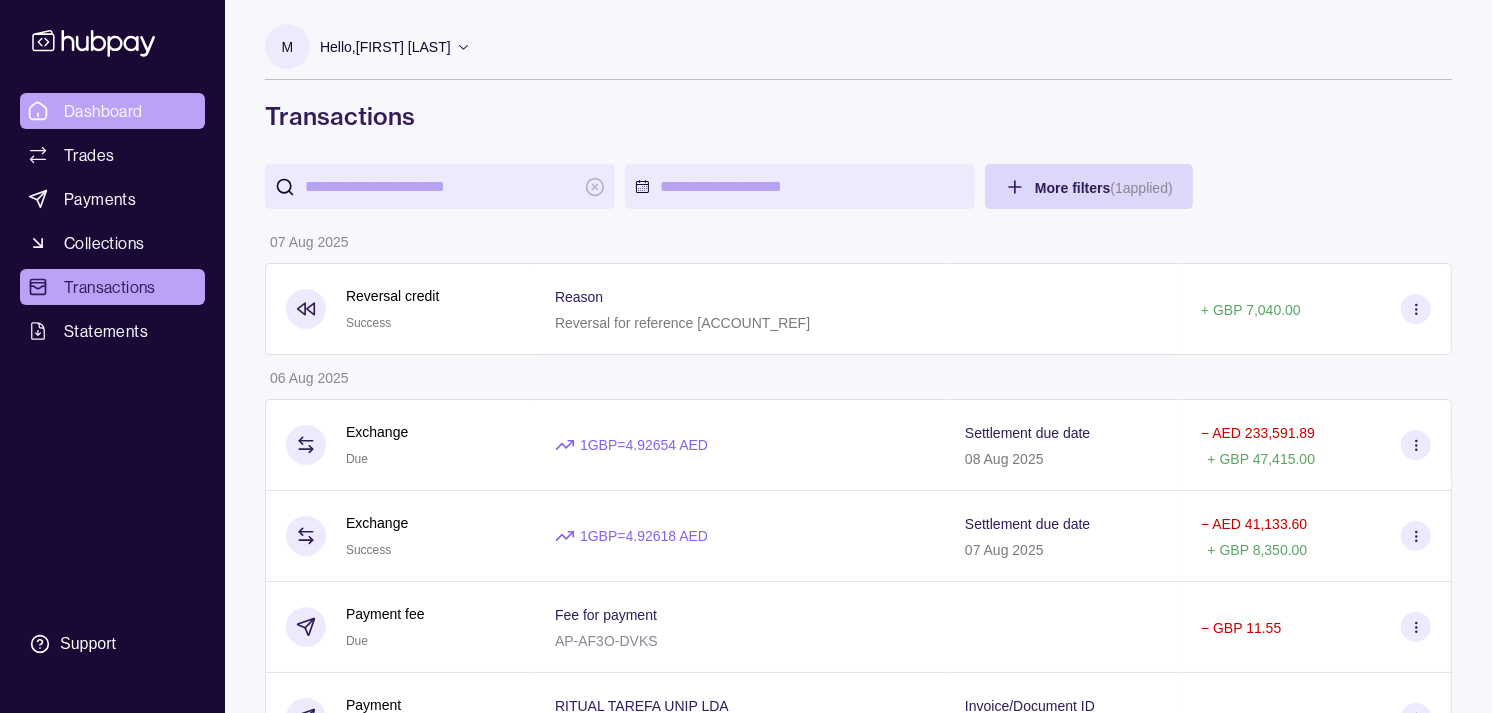 click on "Dashboard" at bounding box center [103, 111] 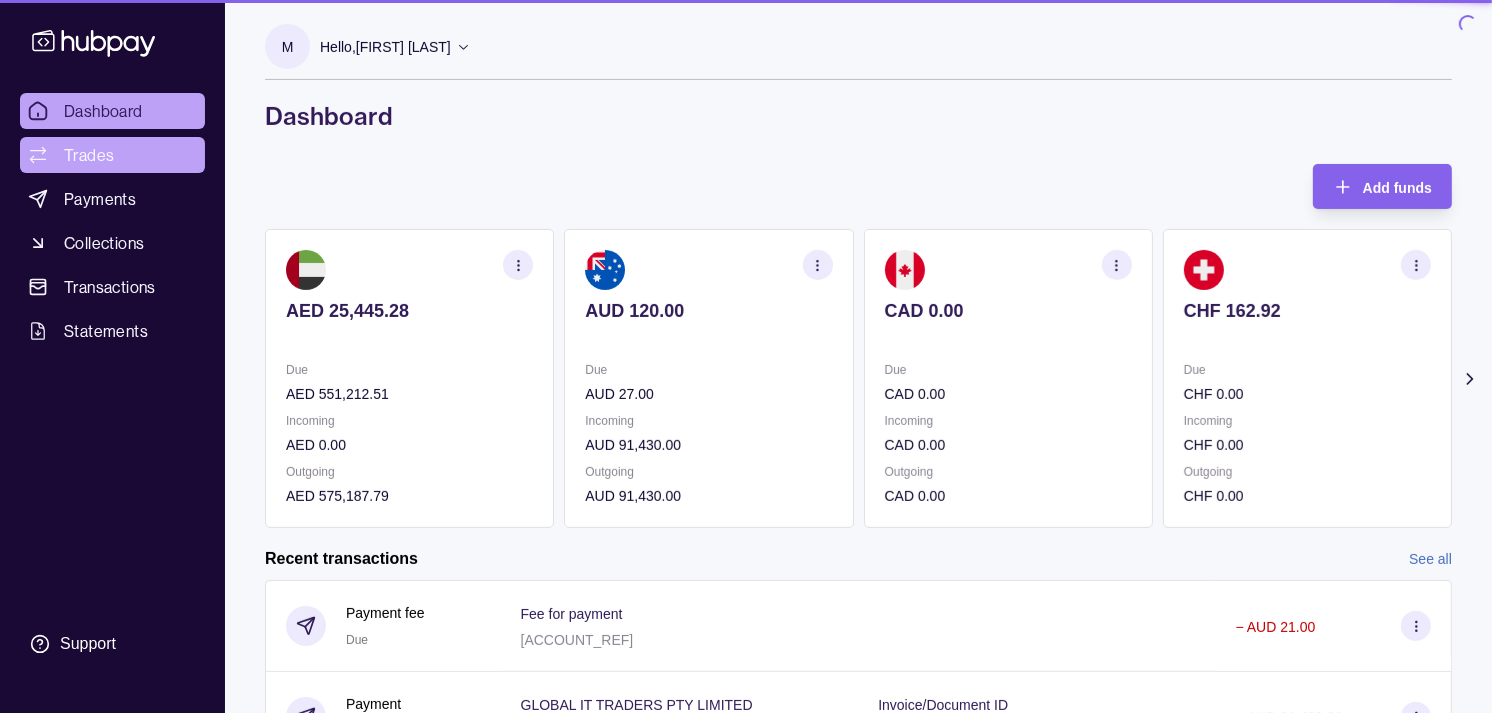 click on "Trades" at bounding box center [89, 155] 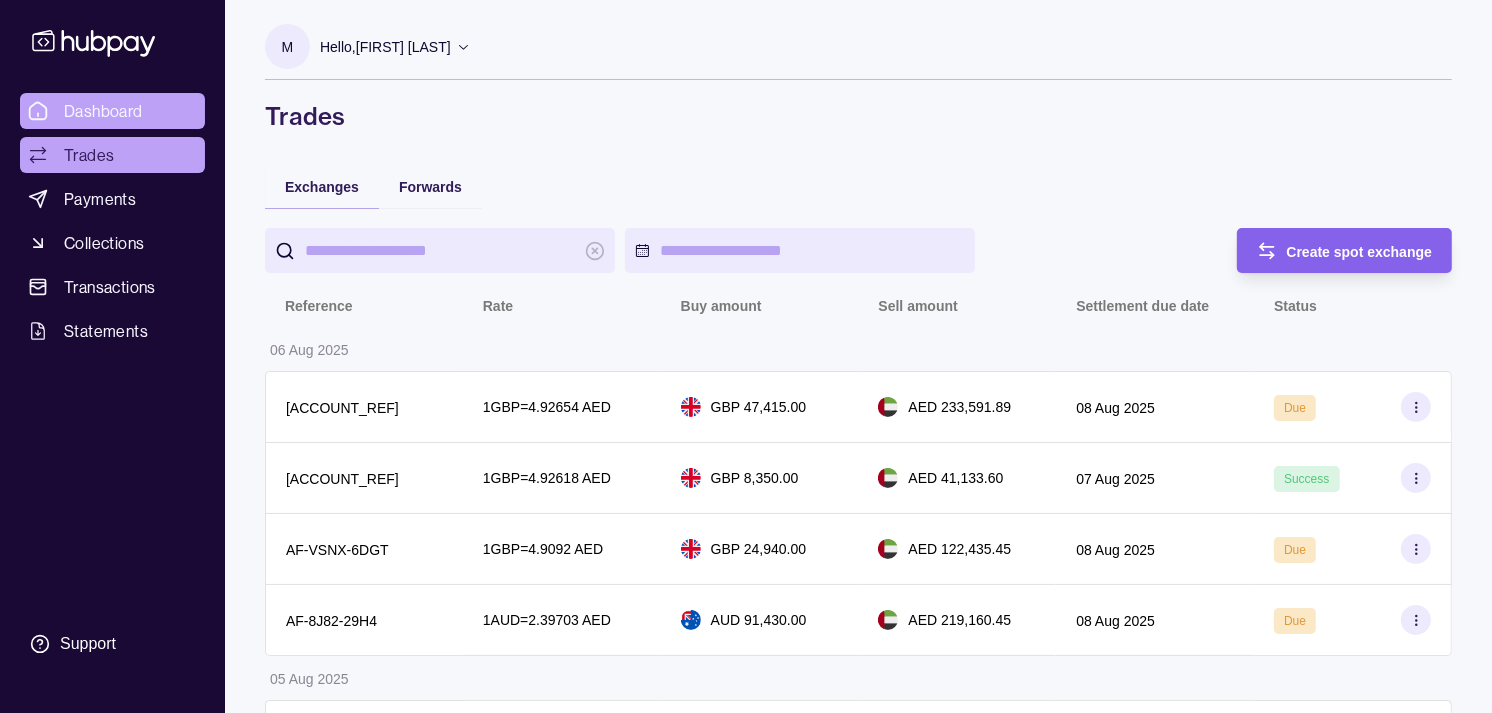 click on "Dashboard" at bounding box center [103, 111] 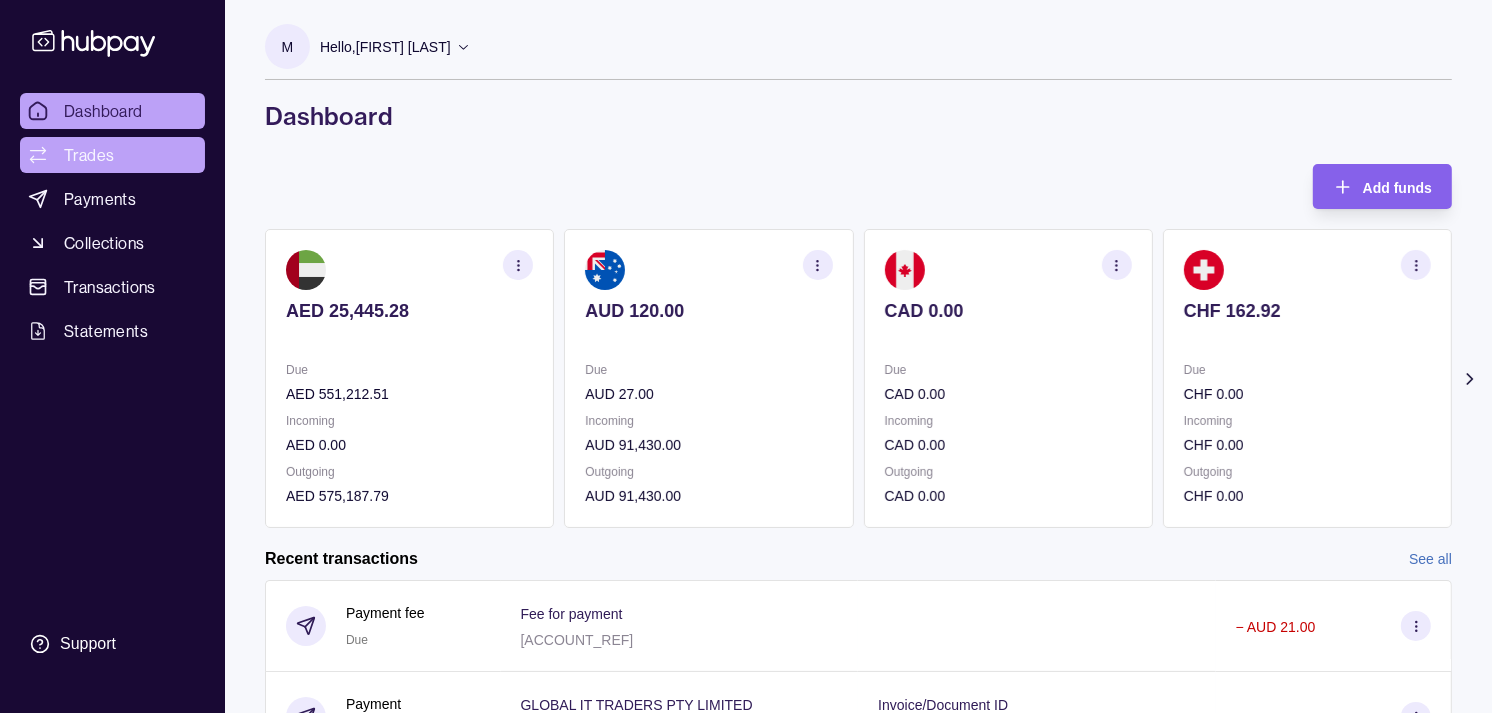 click on "Trades" at bounding box center [89, 155] 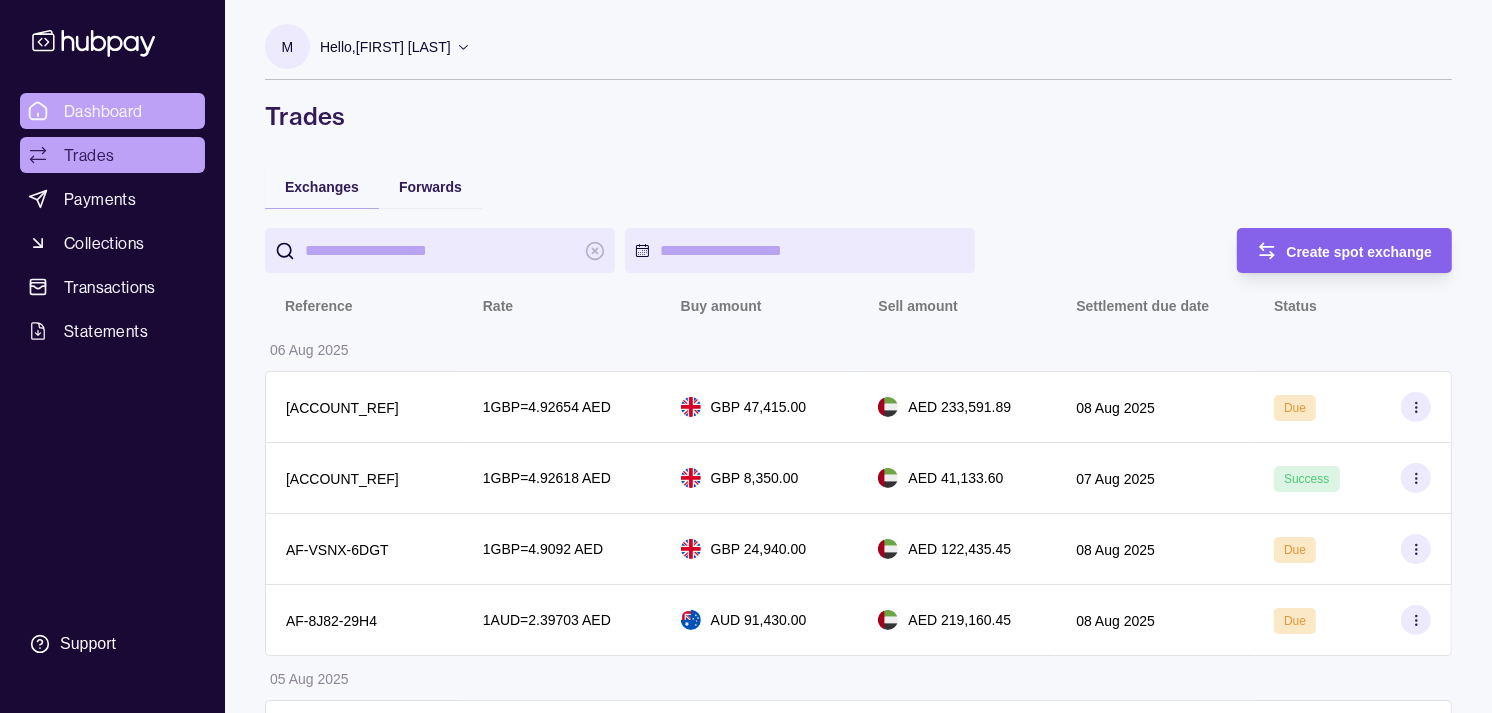 click on "Dashboard" at bounding box center (103, 111) 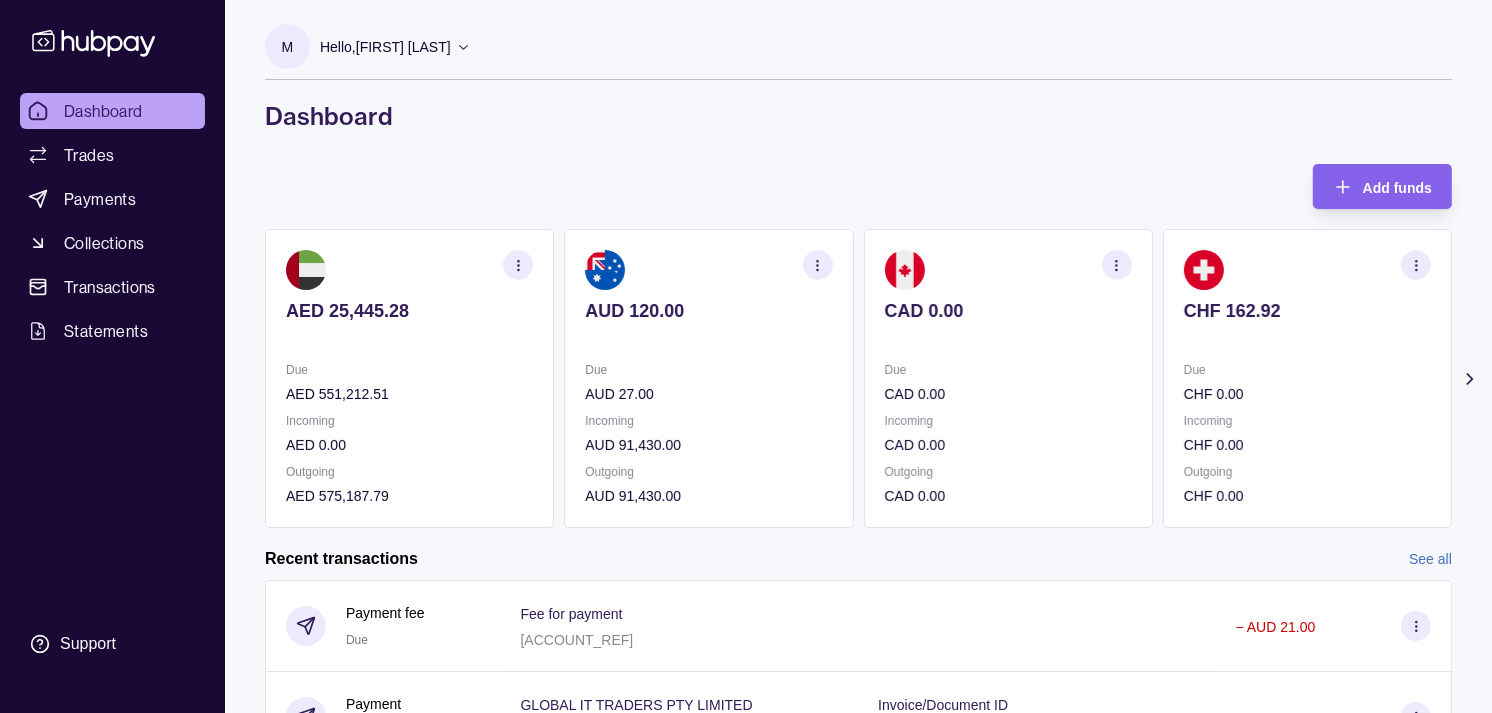 click 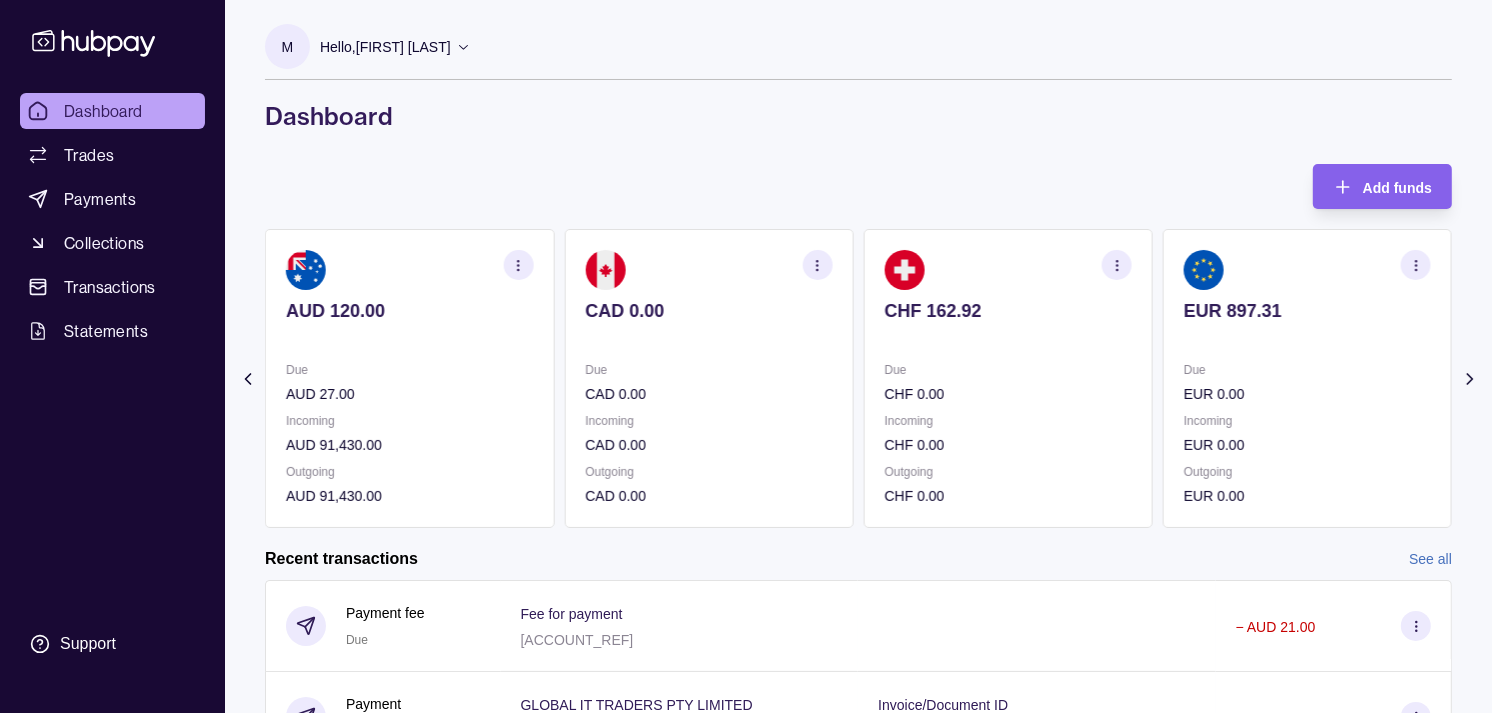 click on "M Hello, [FIRST] [LAST] Strides Trading LLC Account Terms and conditions Privacy policy Sign out Dashboard Add funds AED 25,445.28 Due AED 551,212.51 Incoming AED 0.00 Outgoing AED 575,187.79 AUD 120.00 Due AUD 27.00 Incoming AUD 91,430.00 Outgoing AUD 91,430.00 CAD 0.00 Due CAD 0.00 Incoming CAD 0.00 Outgoing CAD 0.00 CHF 162.92 Due CHF 0.00 Incoming" at bounding box center [858, 538] 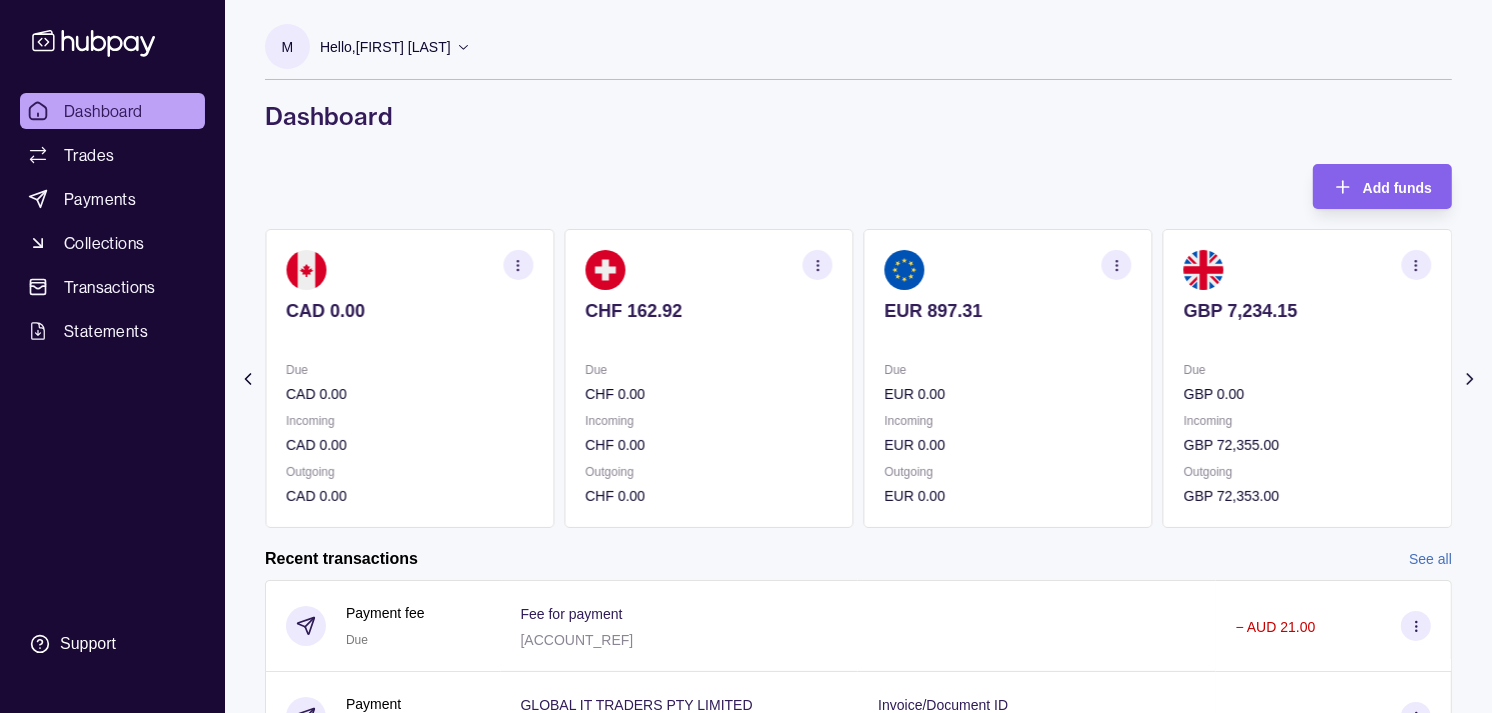 click on "M Hello, [FIRST] [LAST] Strides Trading LLC Account Terms and conditions Privacy policy Sign out Dashboard Add funds AED 25,445.28 Due AED 551,212.51 Incoming AED 0.00 Outgoing AED 575,187.79 AUD 120.00 Due AUD 27.00 Incoming AUD 91,430.00 Outgoing AUD 91,430.00 CAD 0.00 Due CAD 0.00 Incoming CAD 0.00 Outgoing CAD 0.00 CHF 162.92 Due CHF 0.00 Incoming" at bounding box center [858, 538] 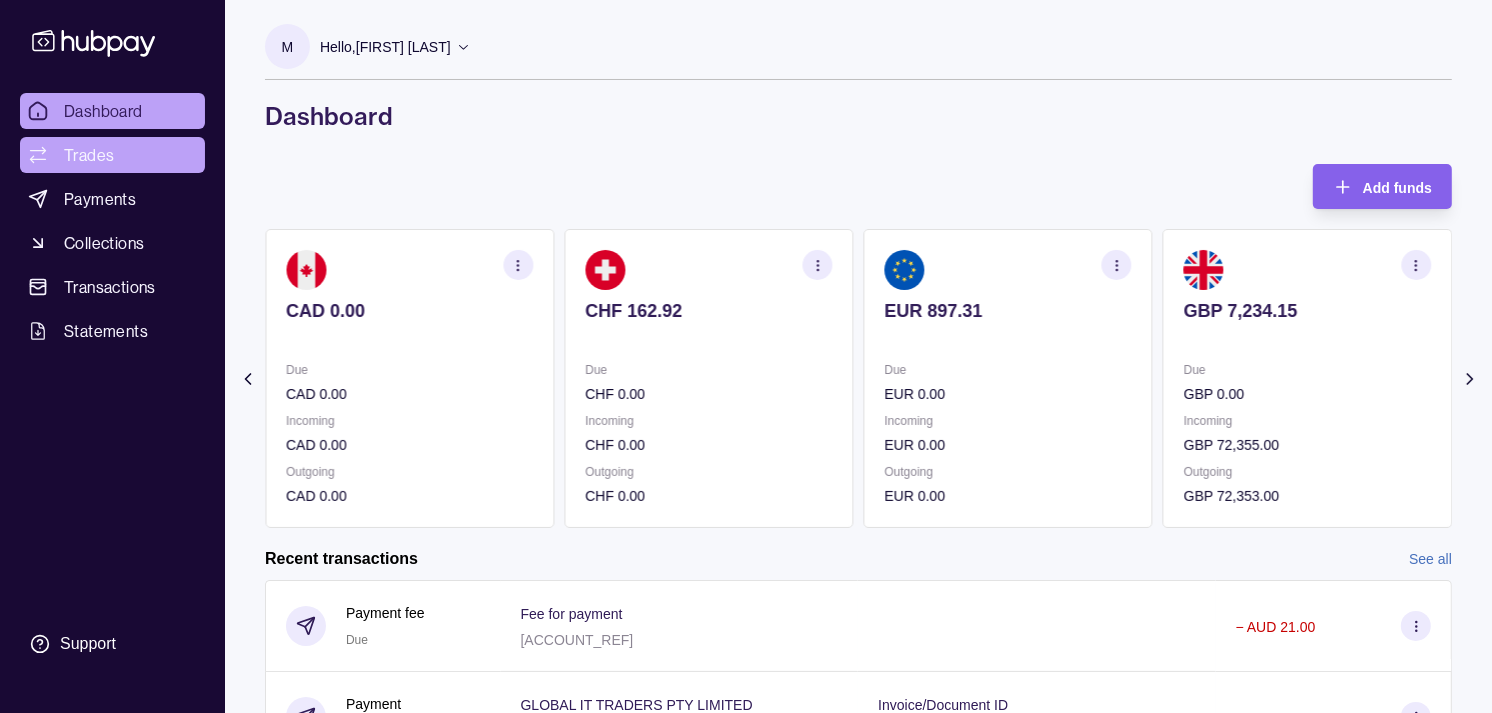 click on "Trades" at bounding box center (89, 155) 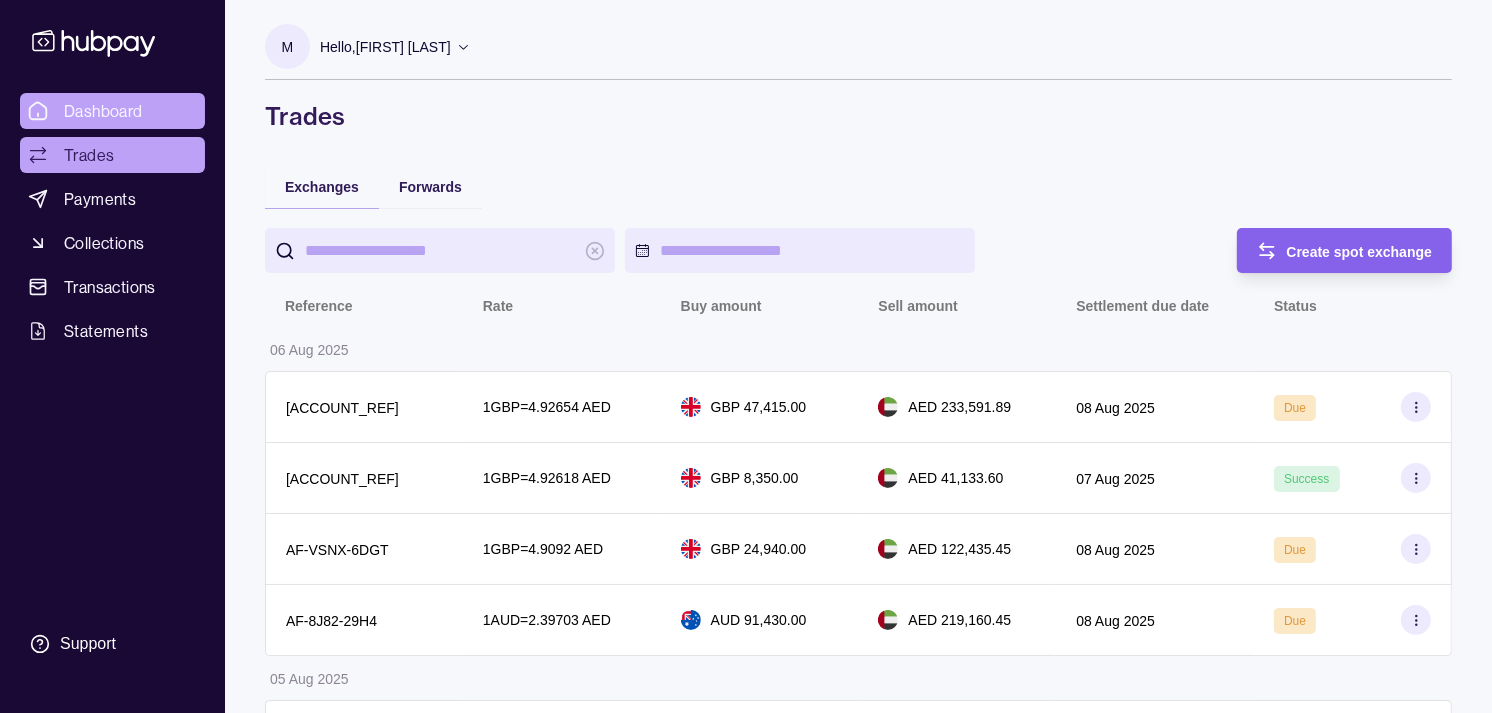 click on "Dashboard" at bounding box center [112, 111] 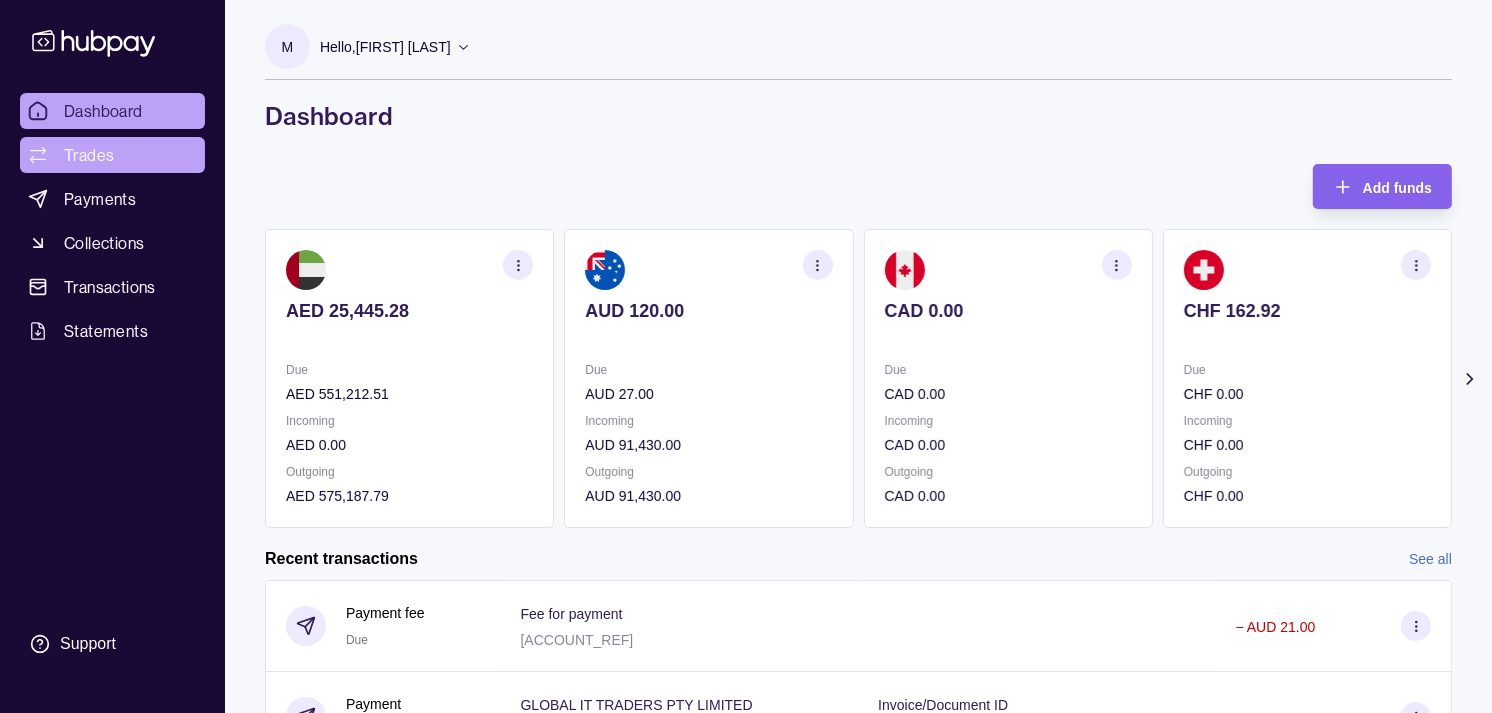 click on "Trades" at bounding box center [89, 155] 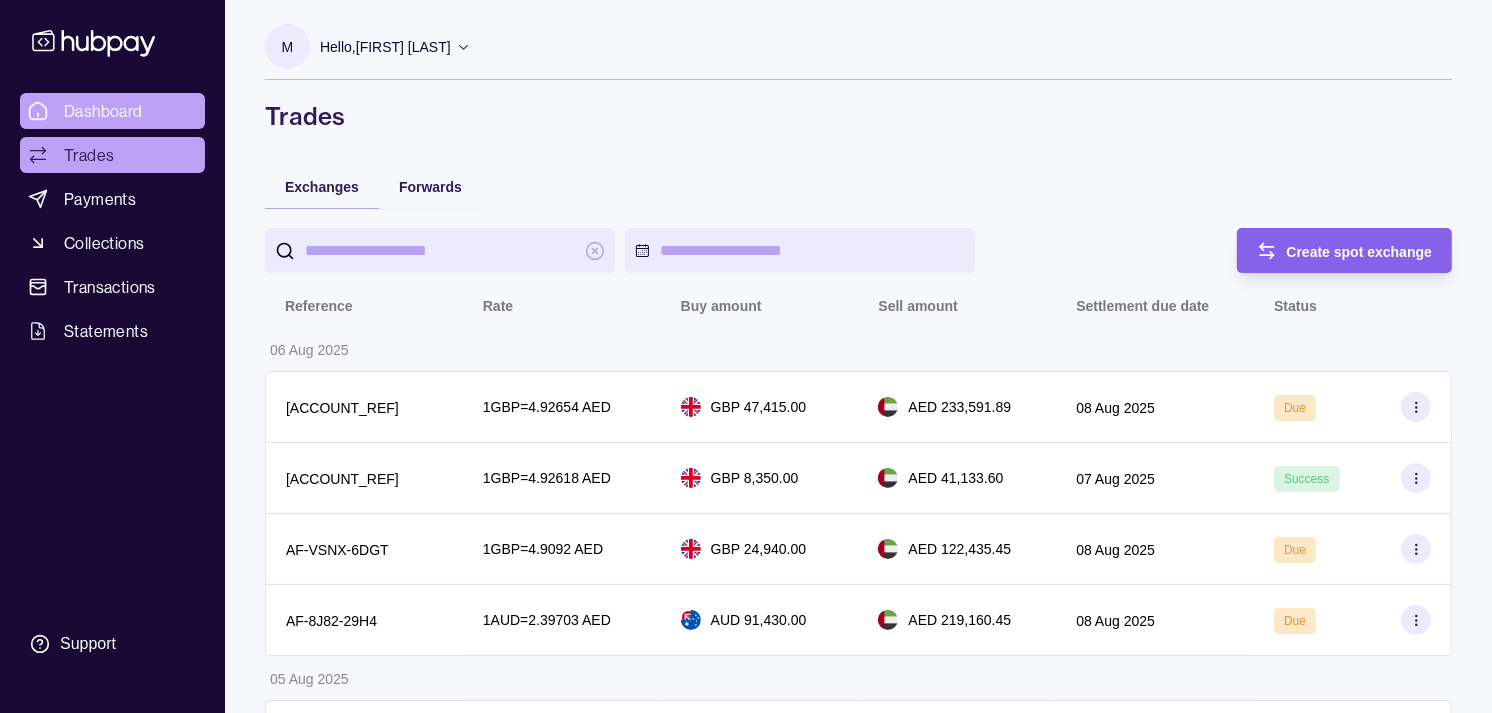 click on "Dashboard" at bounding box center [103, 111] 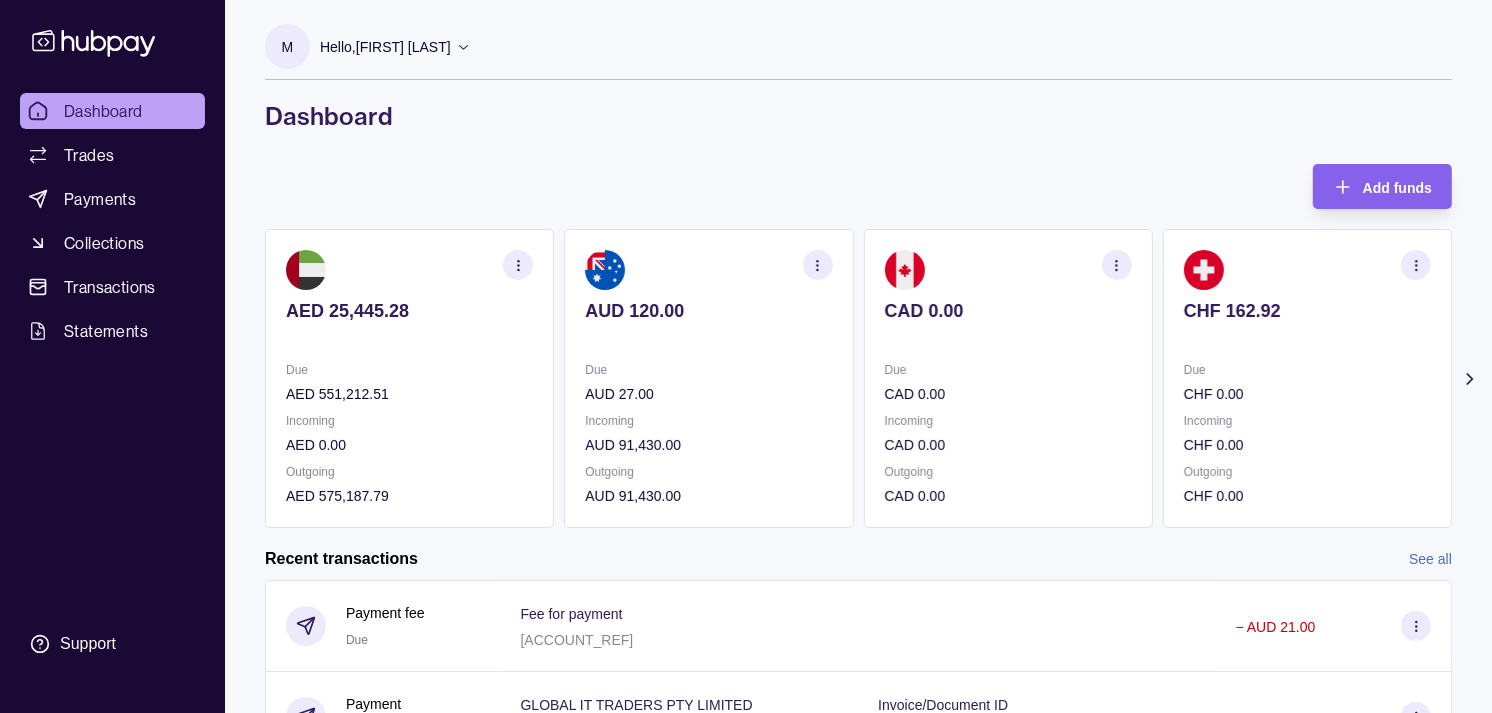 click at bounding box center (518, 265) 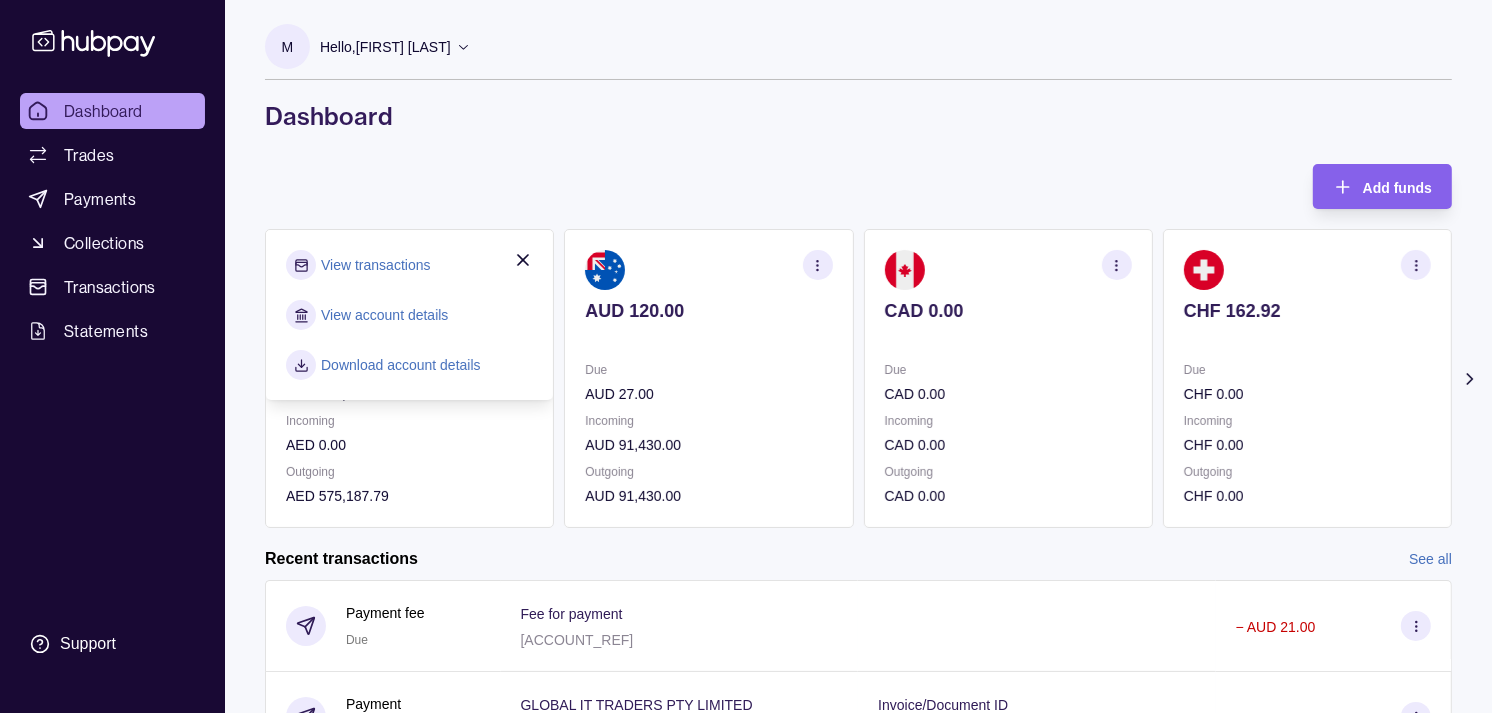 click on "View transactions" at bounding box center [375, 265] 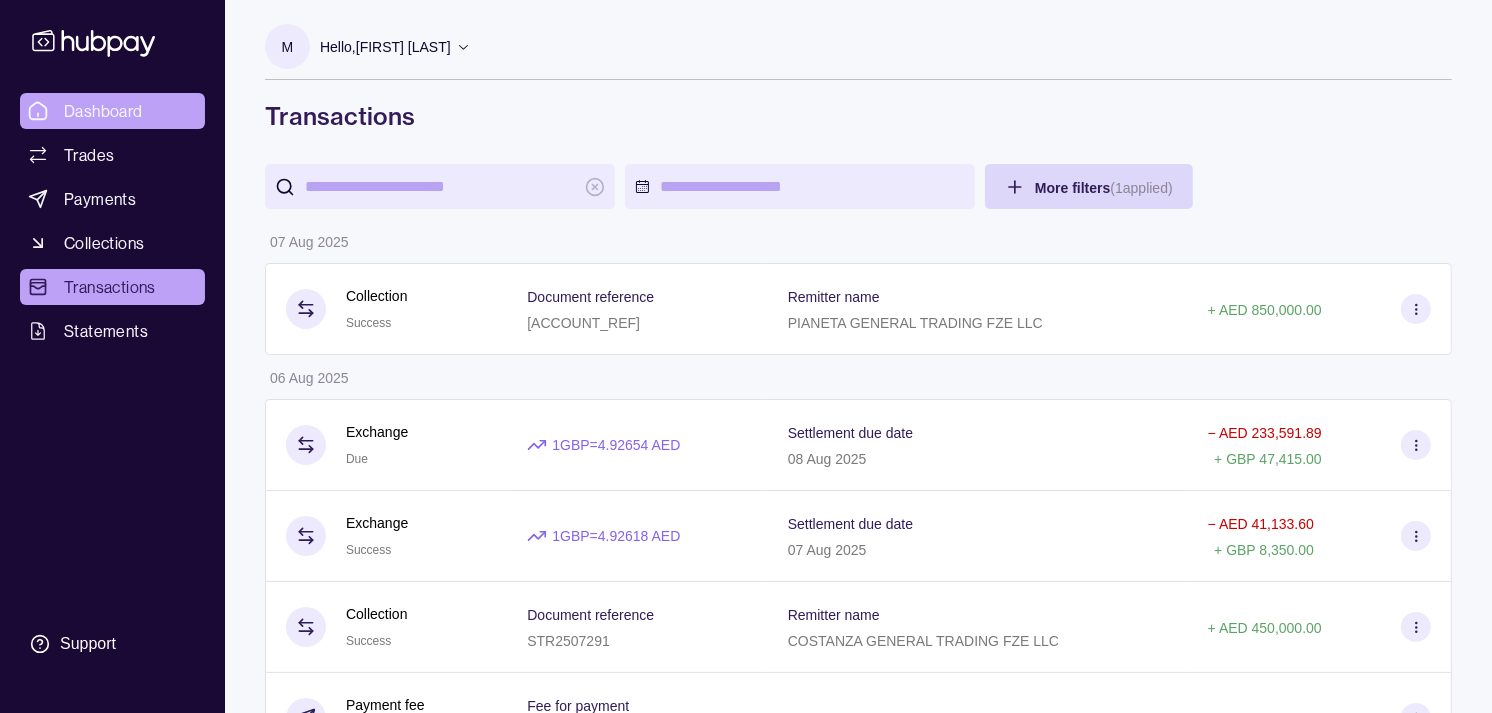 click on "Dashboard" at bounding box center (103, 111) 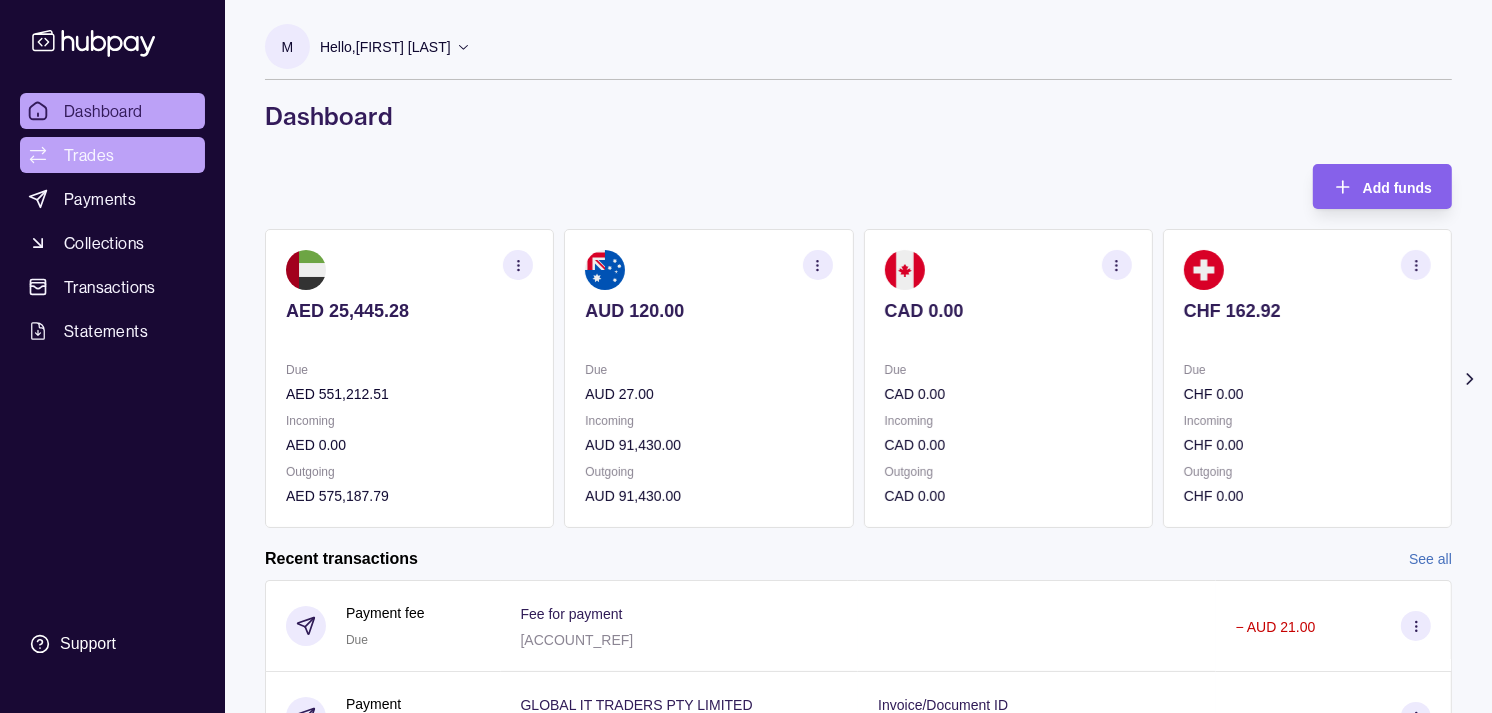 click on "Trades" at bounding box center (112, 155) 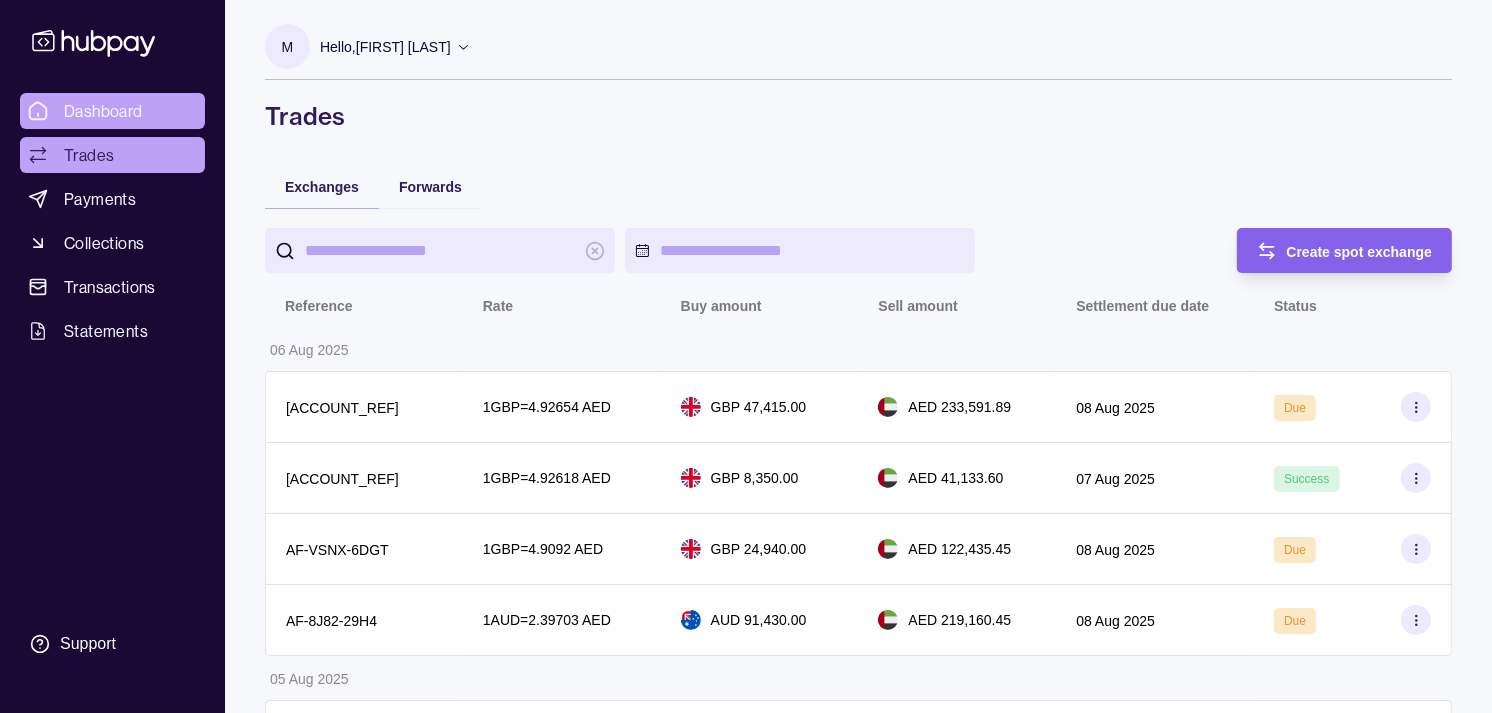 click on "Dashboard" at bounding box center (112, 111) 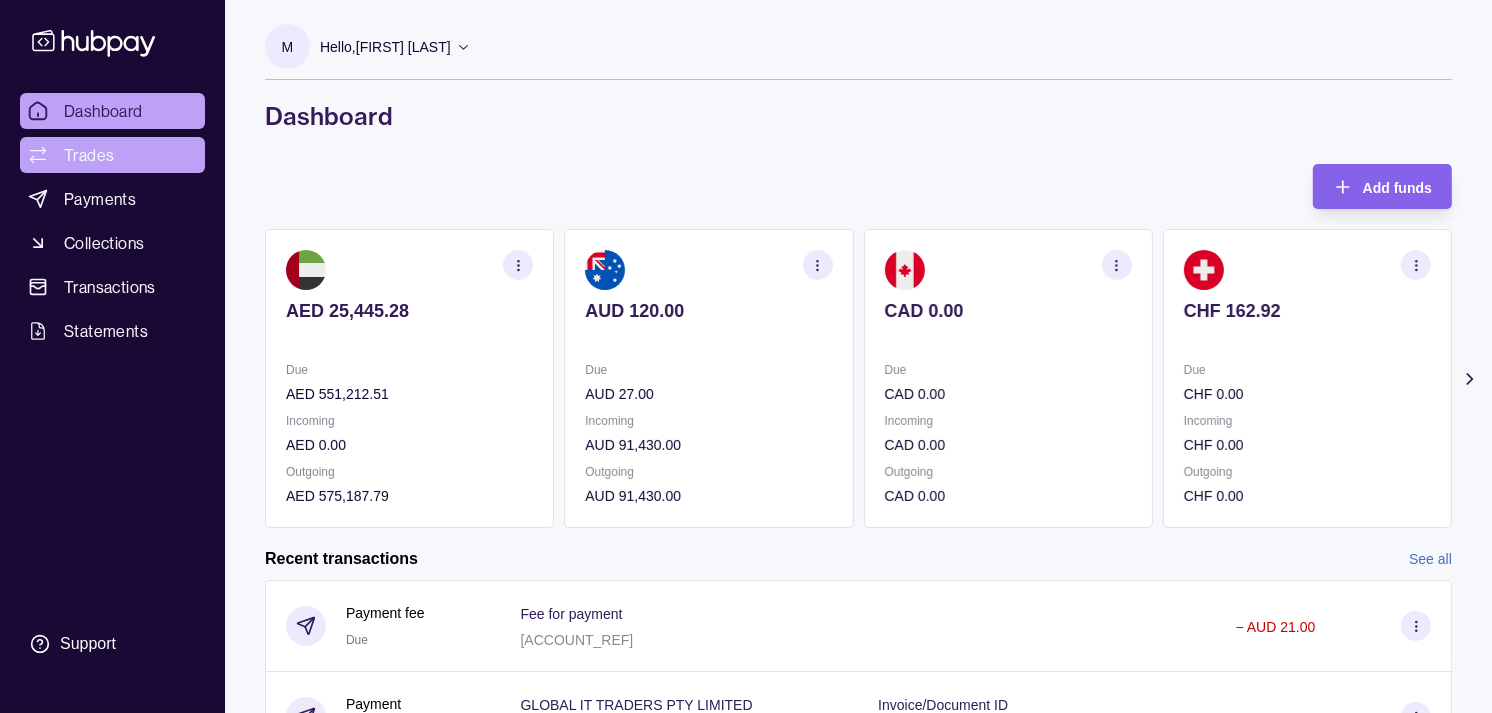 click on "Trades" at bounding box center (89, 155) 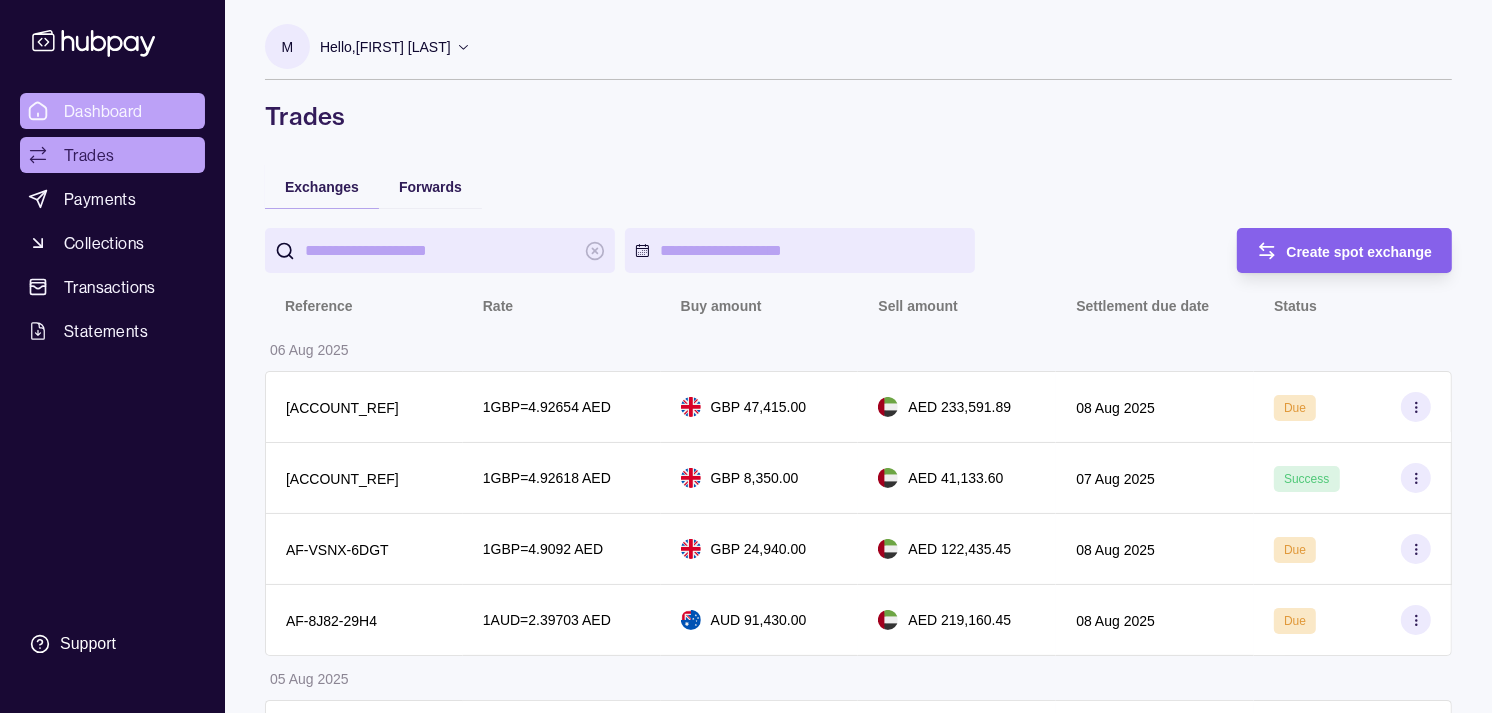 click on "Dashboard" at bounding box center [103, 111] 